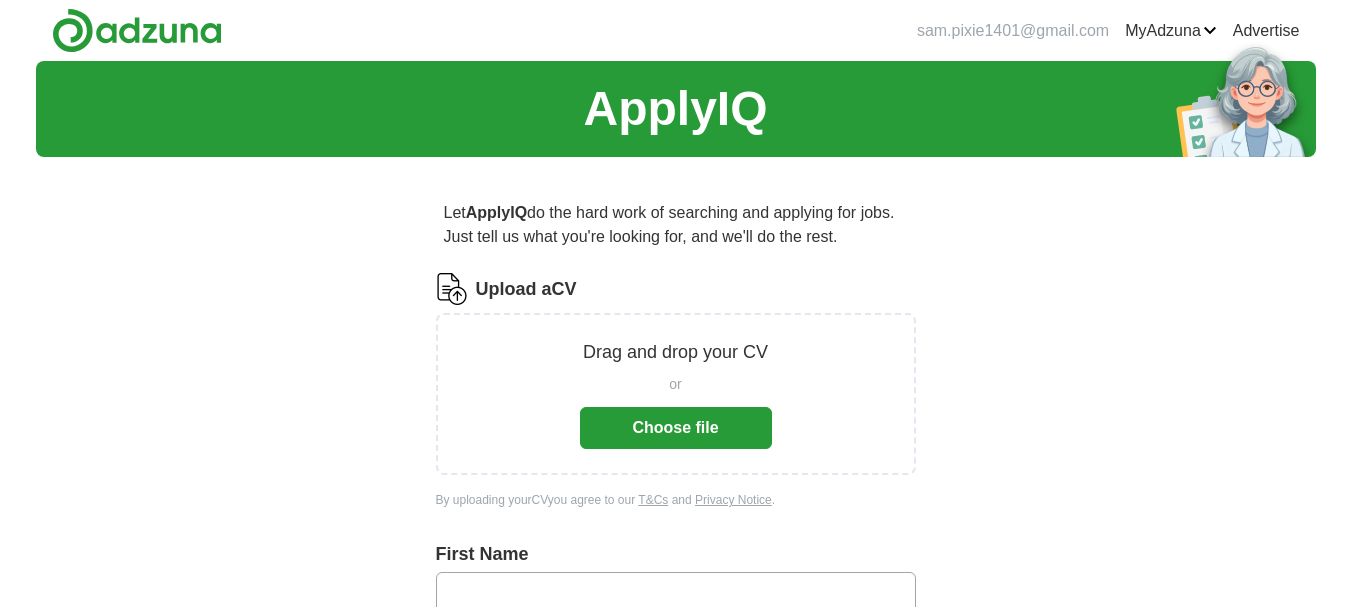 scroll, scrollTop: 0, scrollLeft: 0, axis: both 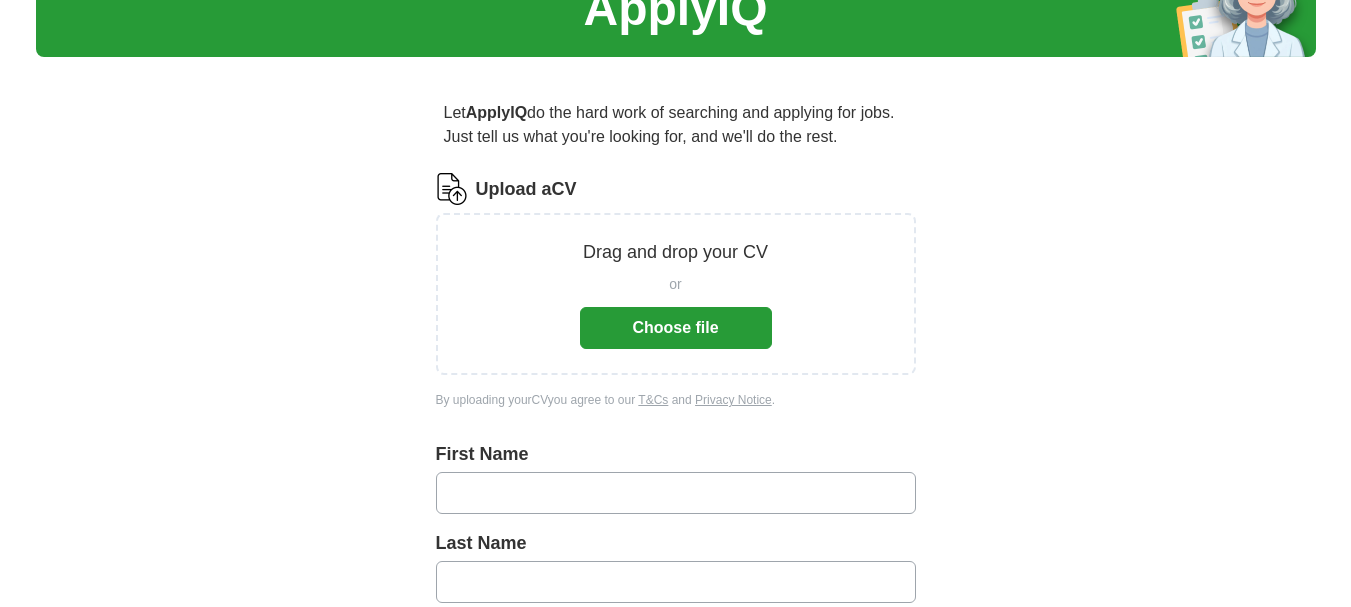 click on "Drag and drop your CV" at bounding box center [675, 252] 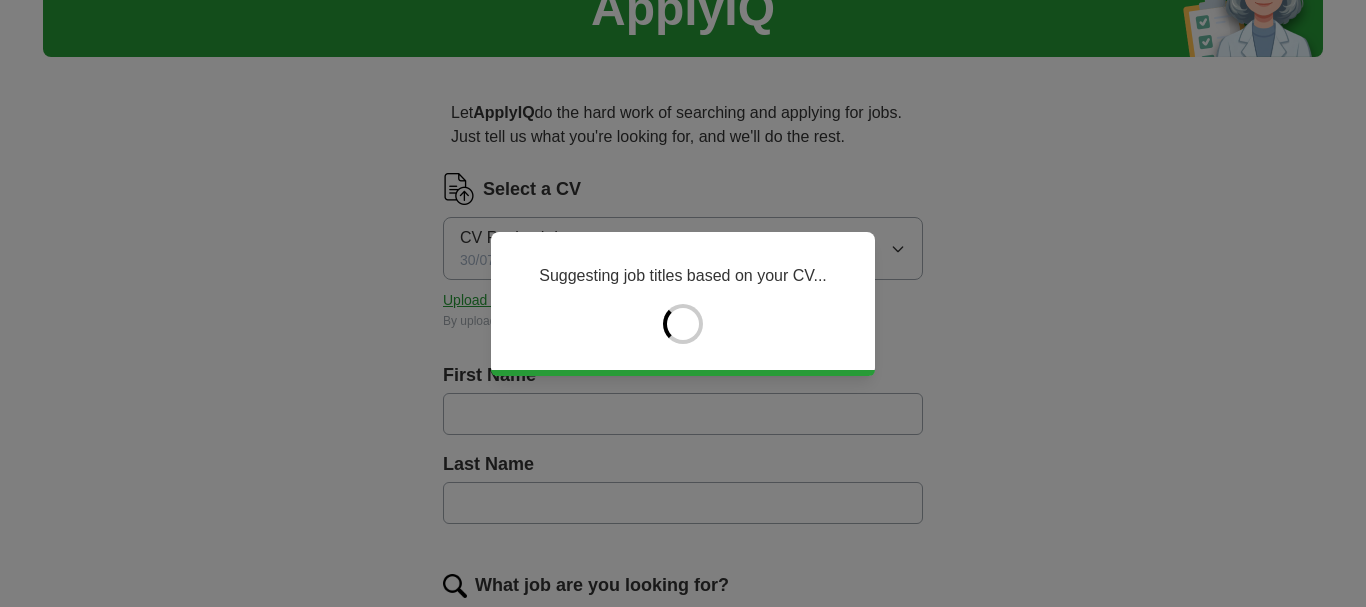 type on "********" 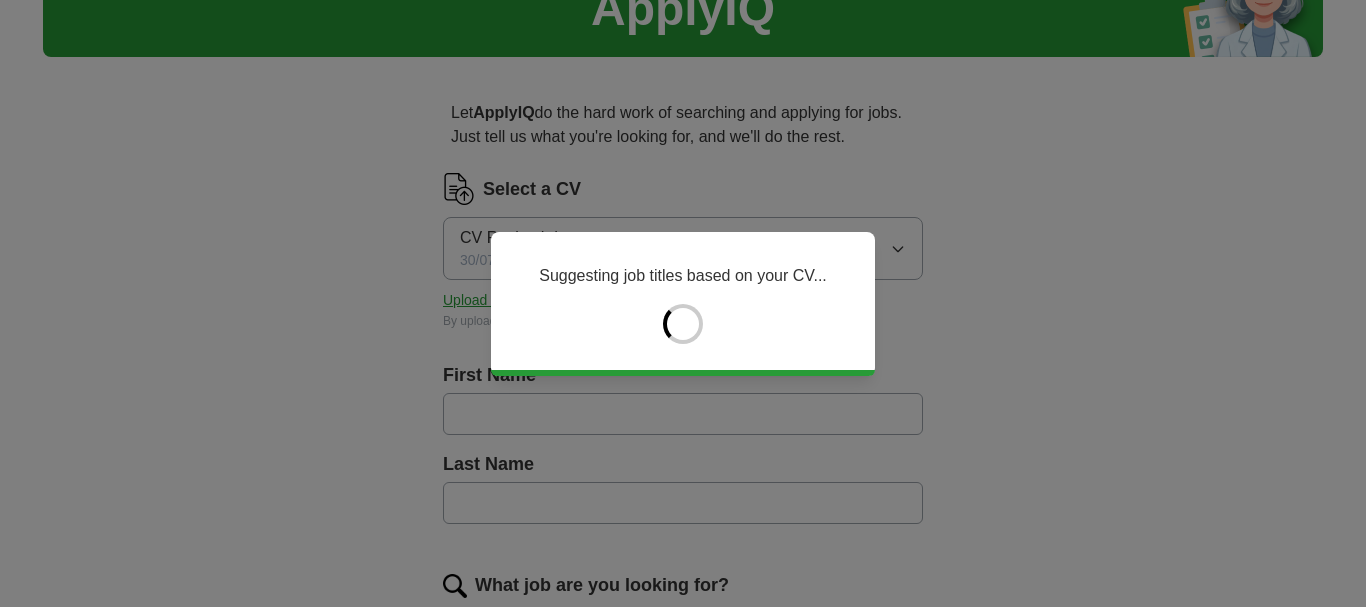 type on "*******" 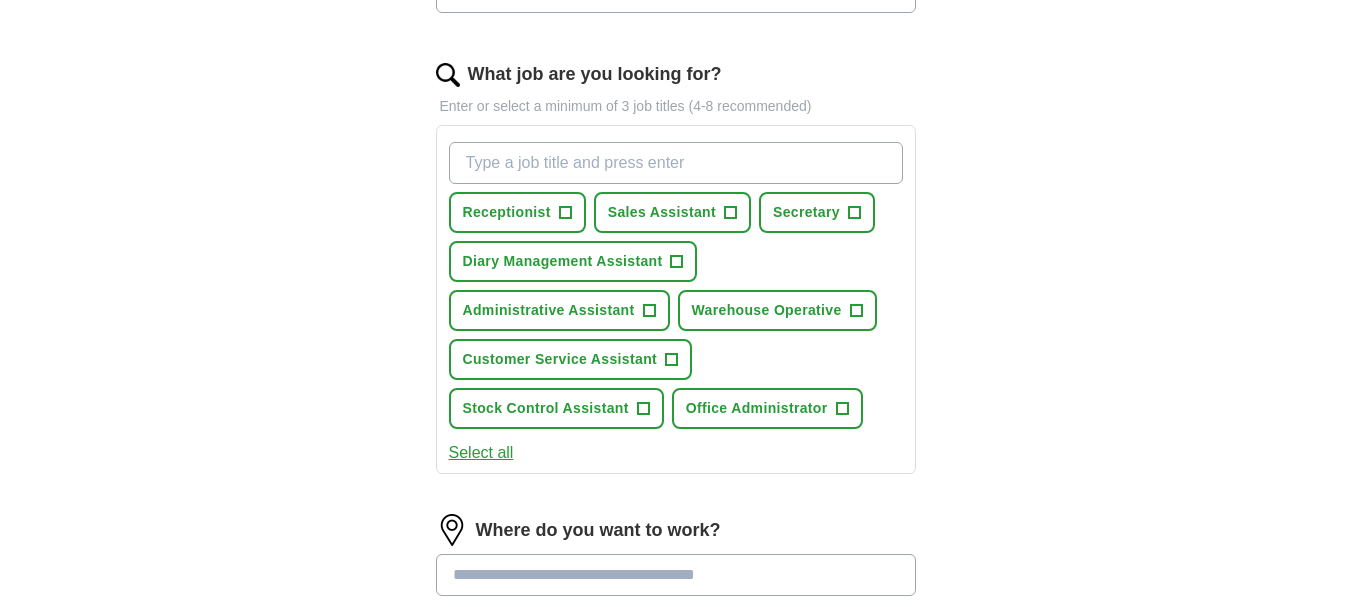 scroll, scrollTop: 700, scrollLeft: 0, axis: vertical 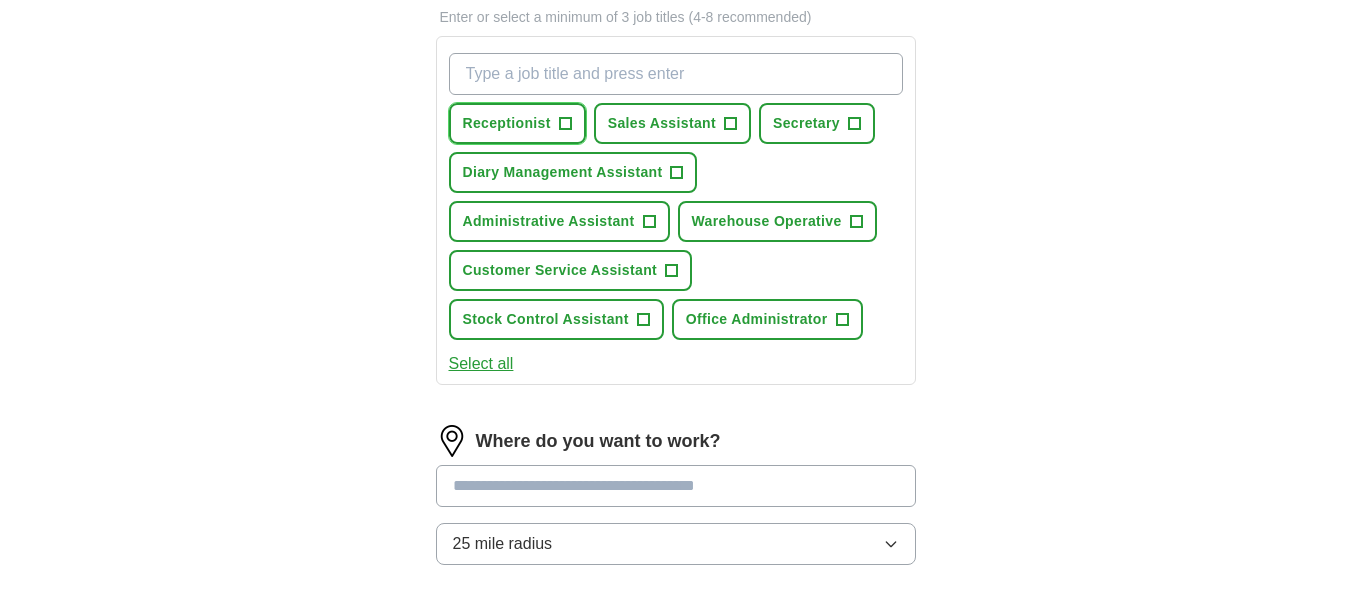 click on "Receptionist" at bounding box center [507, 123] 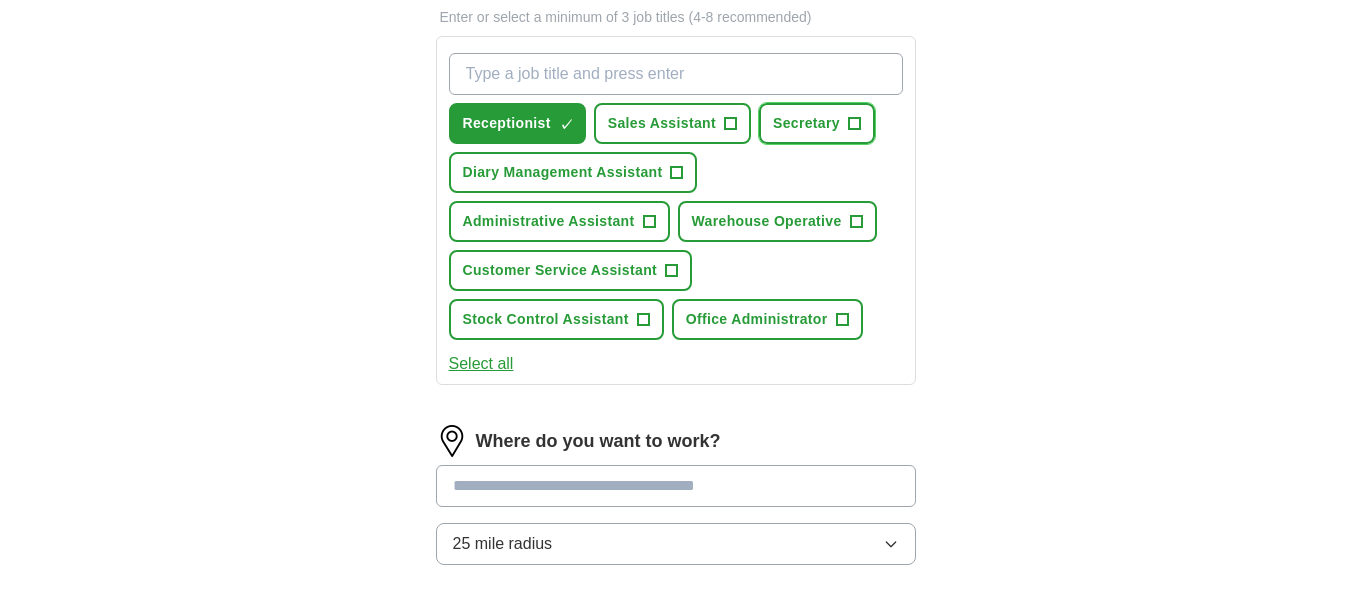 click on "Secretary" at bounding box center [806, 123] 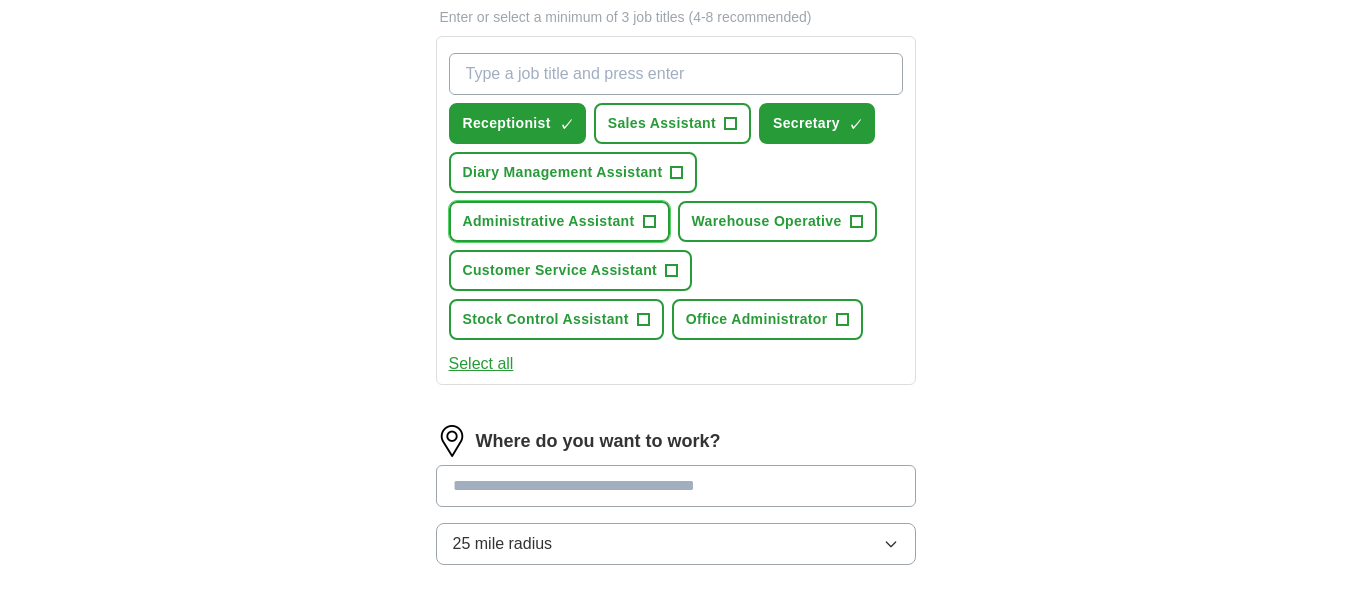 click on "Administrative Assistant" at bounding box center [549, 221] 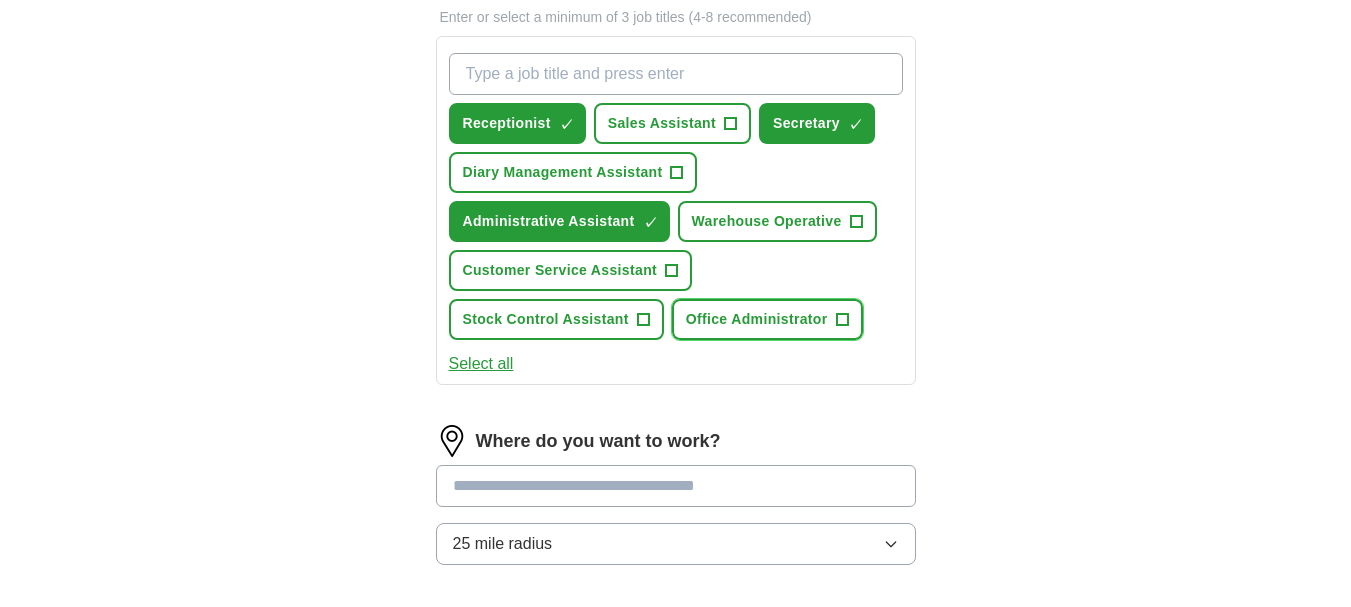 click on "Office Administrator" at bounding box center (757, 319) 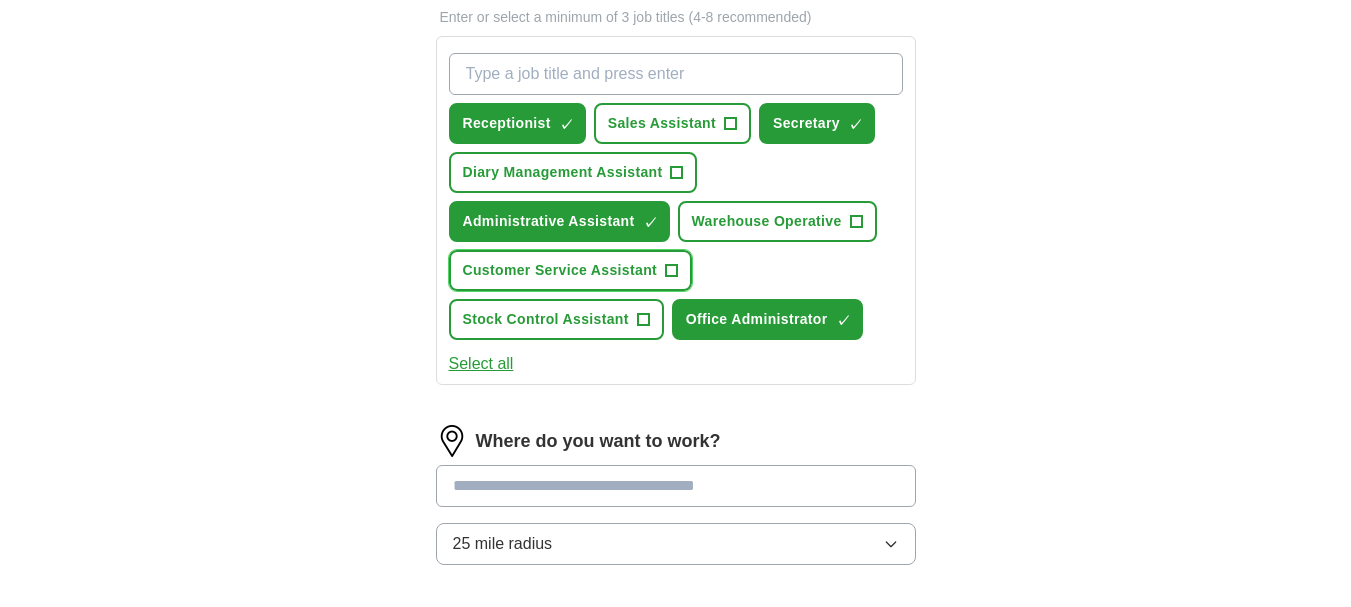 click on "Customer Service Assistant" at bounding box center (560, 270) 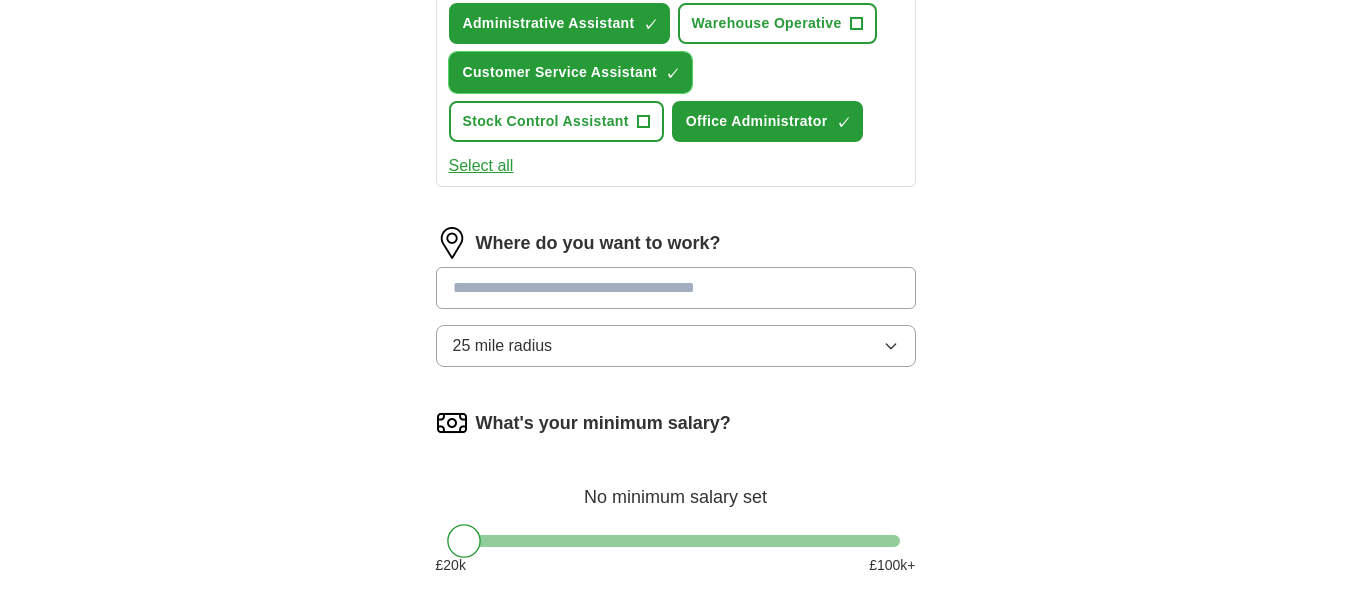scroll, scrollTop: 900, scrollLeft: 0, axis: vertical 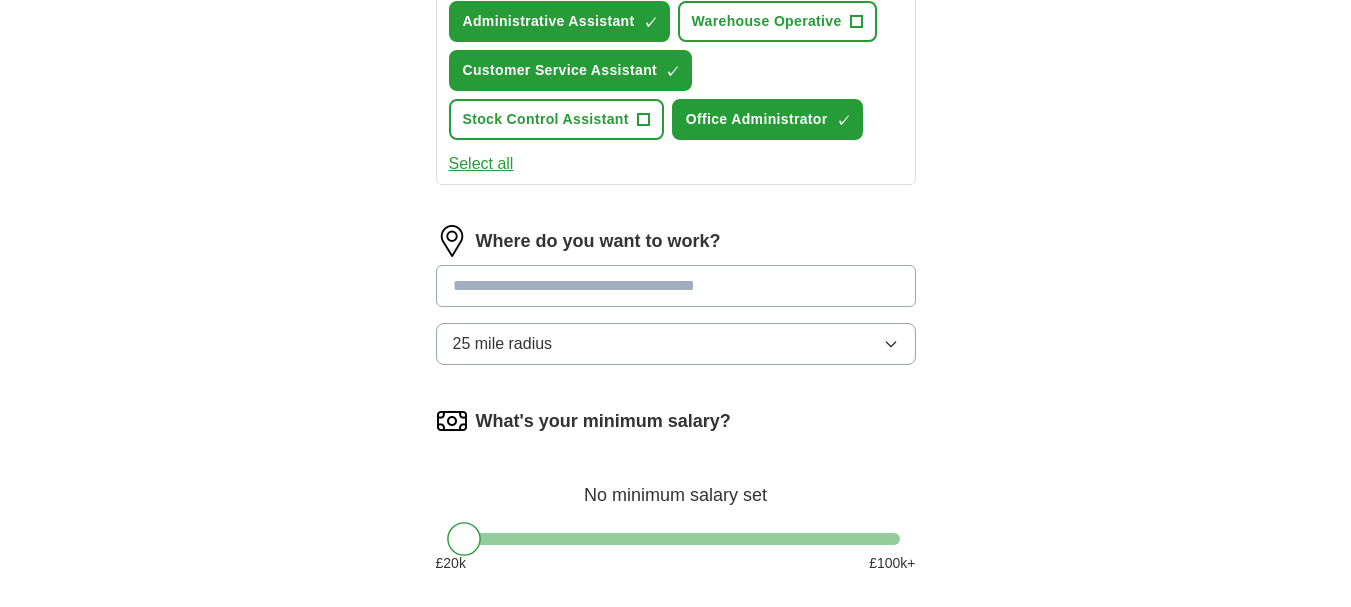 click on "25 mile radius" at bounding box center [503, 344] 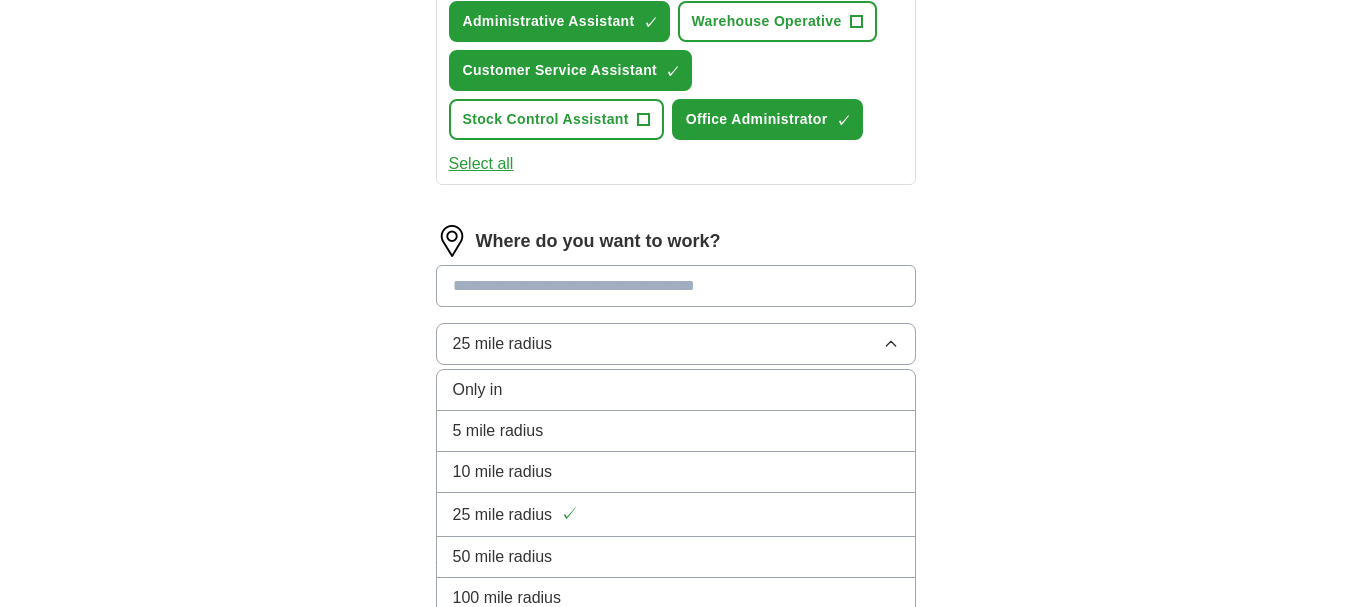 click on "5 mile radius" at bounding box center (498, 431) 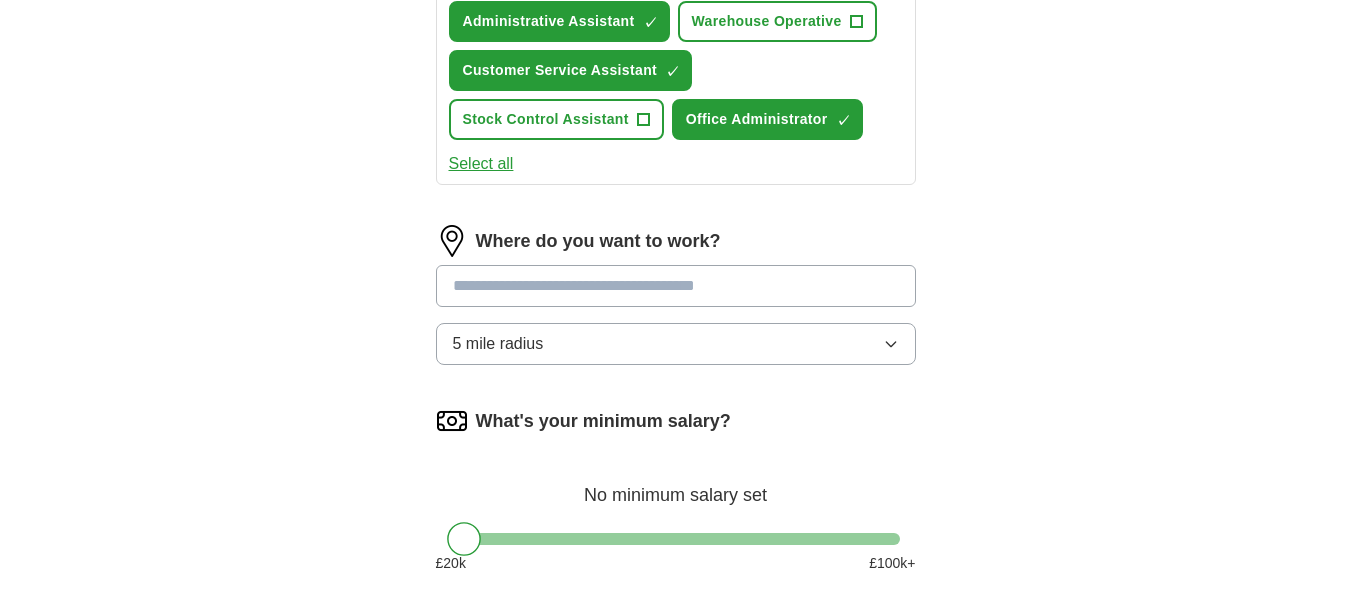 click at bounding box center [676, 286] 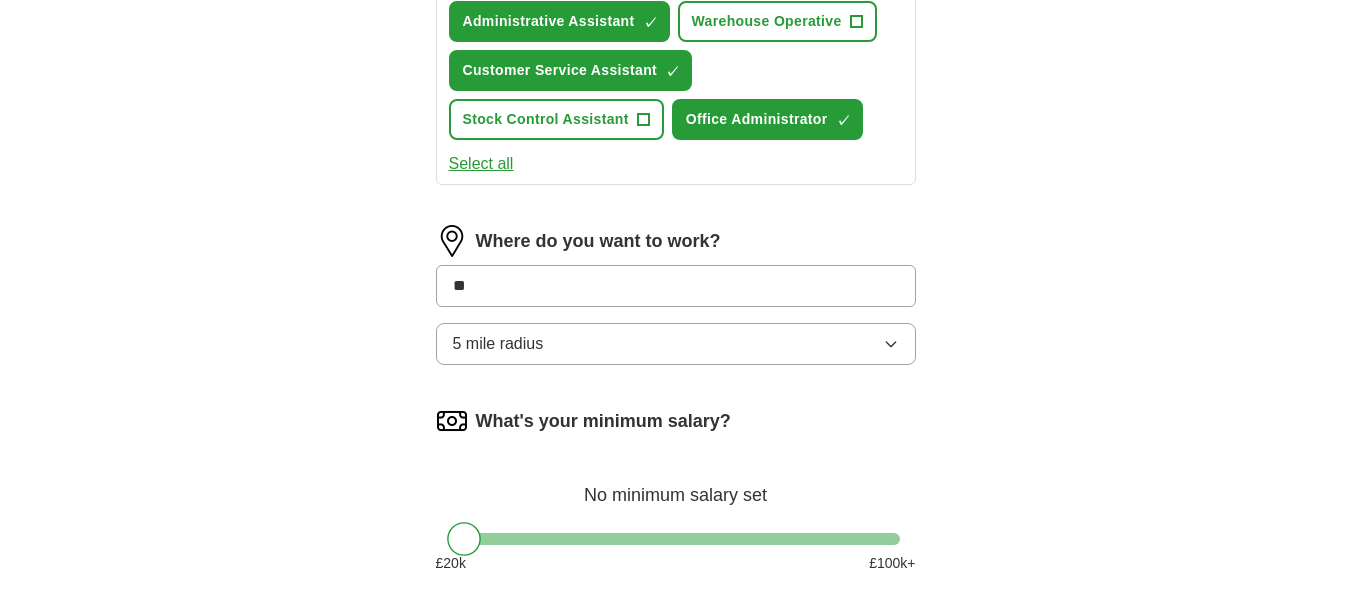 type on "*" 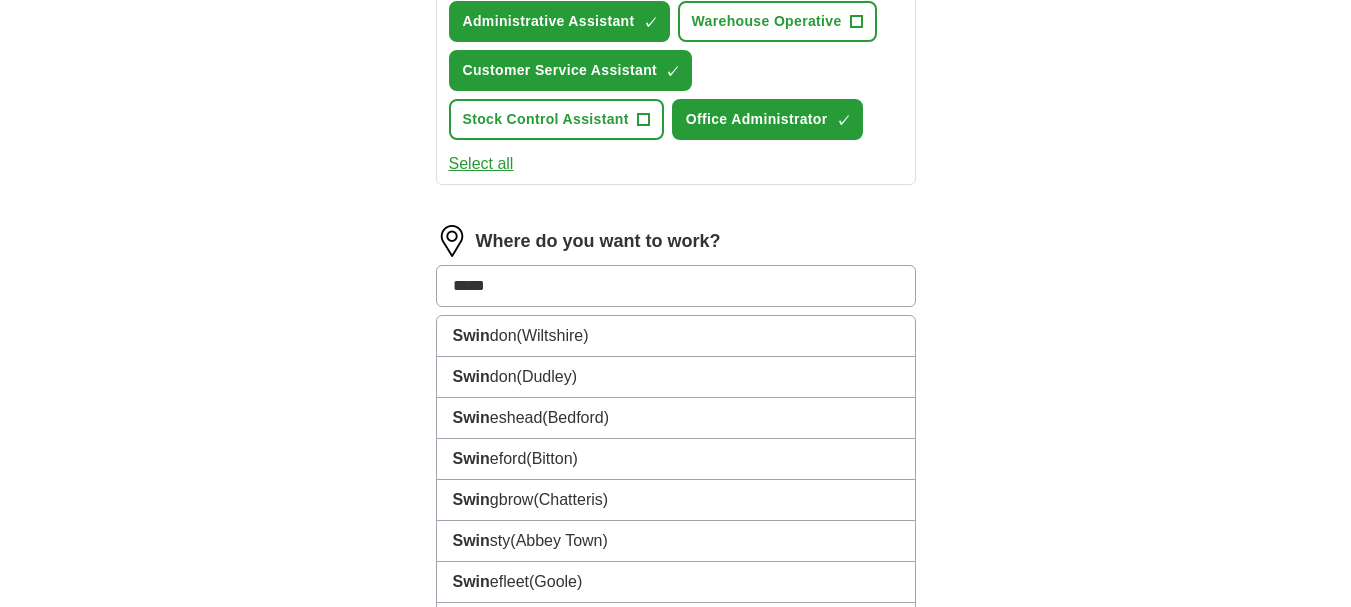 type on "******" 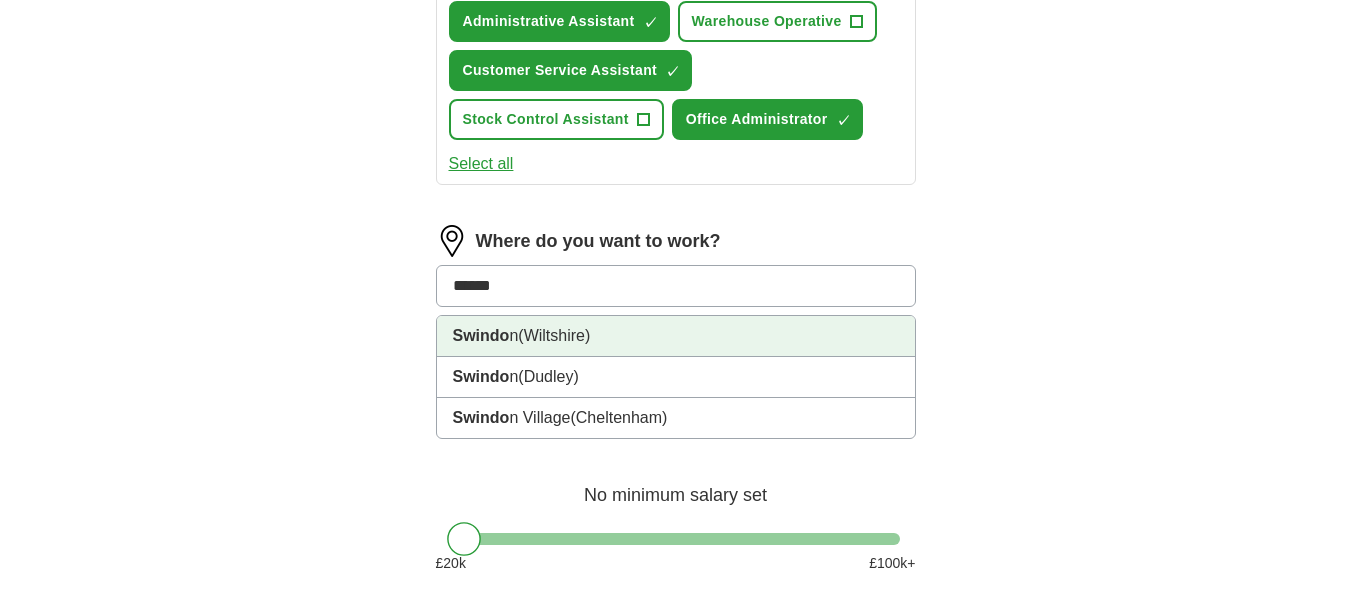 click on "(Wiltshire)" at bounding box center [554, 335] 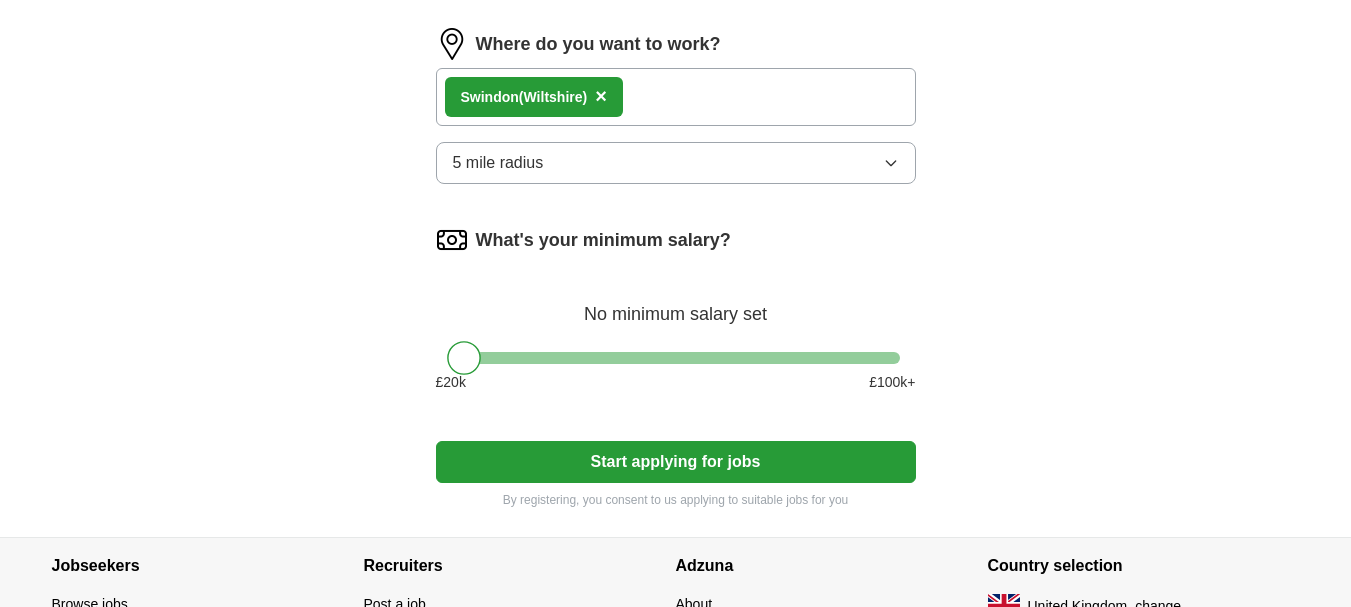 scroll, scrollTop: 1100, scrollLeft: 0, axis: vertical 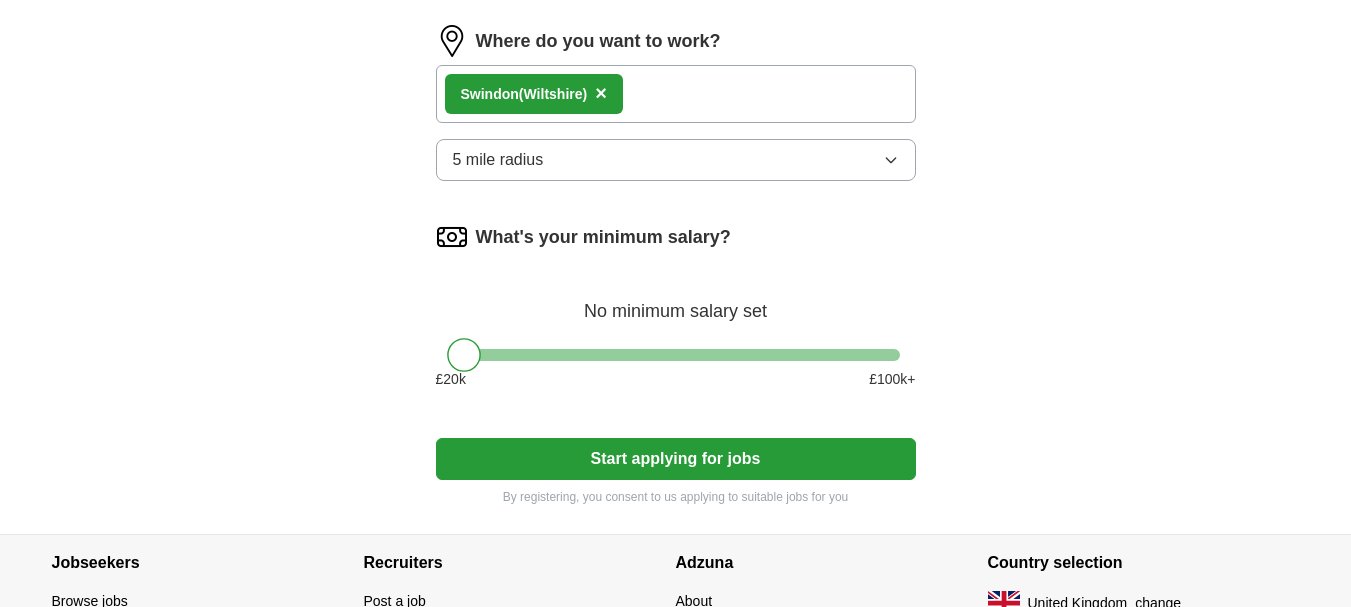 click on "Start applying for jobs" at bounding box center (676, 459) 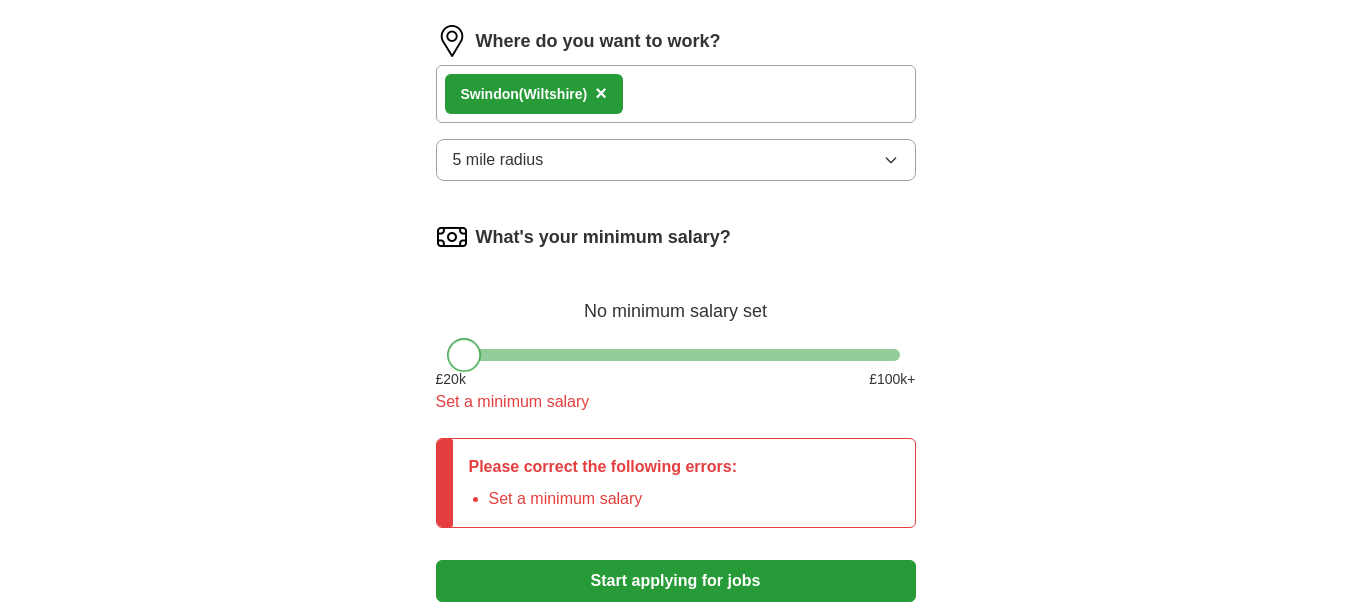 click at bounding box center (464, 355) 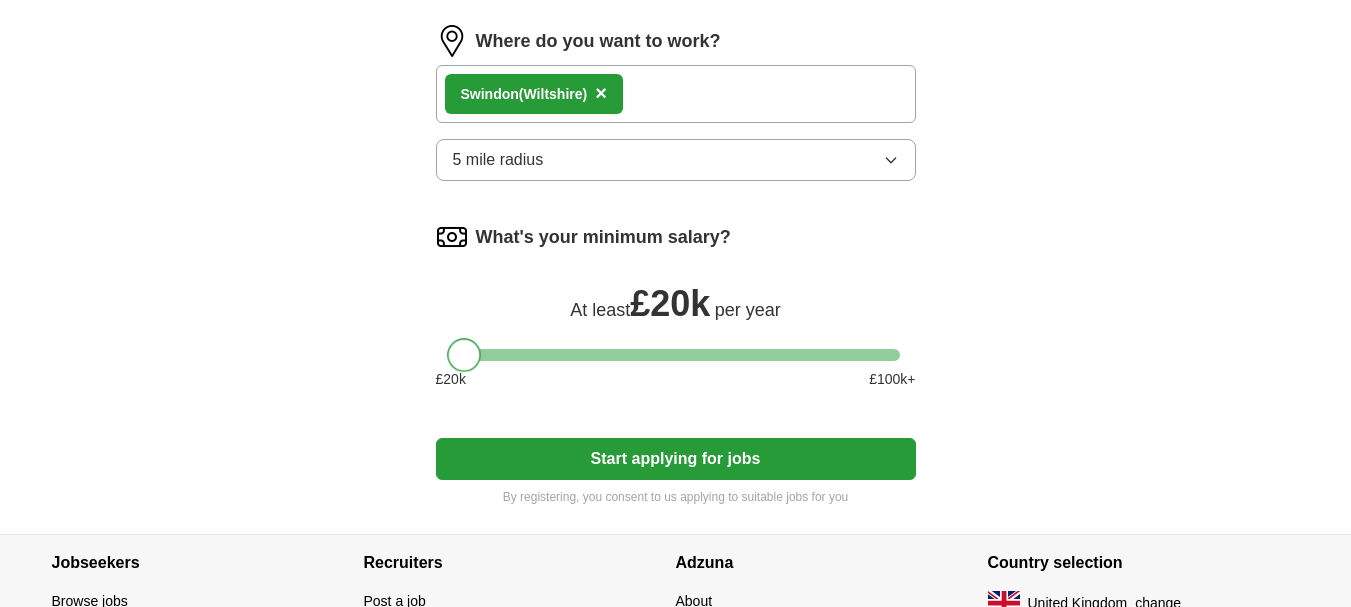 drag, startPoint x: 462, startPoint y: 353, endPoint x: 335, endPoint y: 336, distance: 128.13274 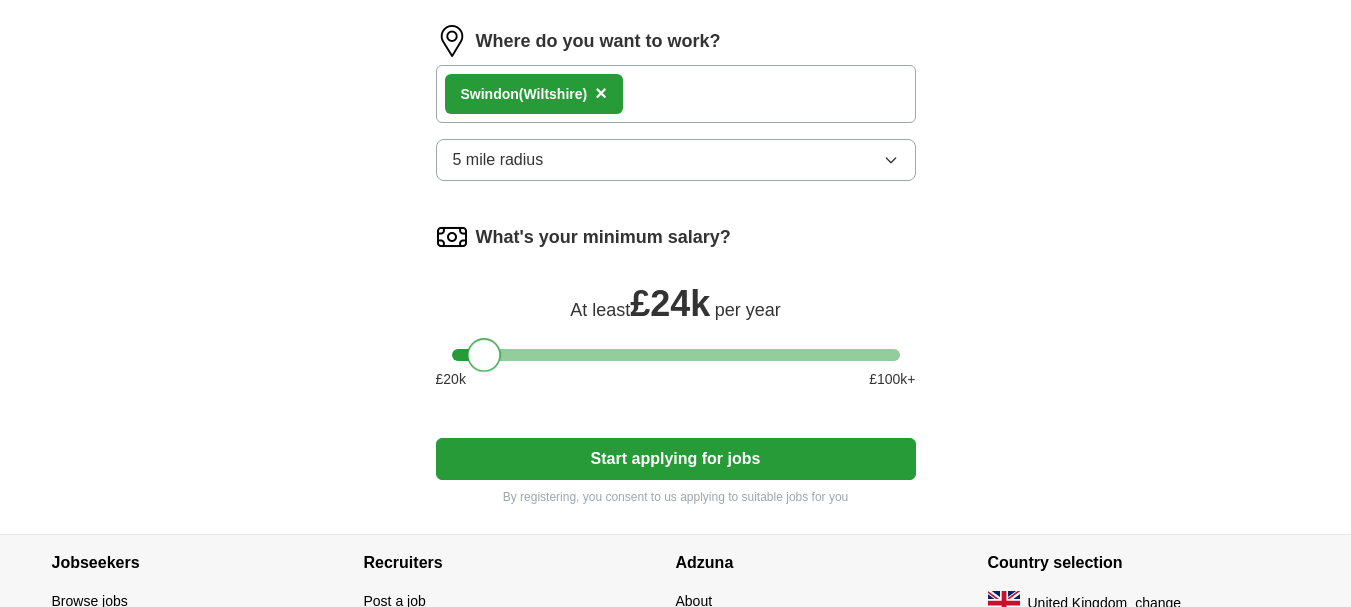 drag, startPoint x: 463, startPoint y: 353, endPoint x: 485, endPoint y: 353, distance: 22 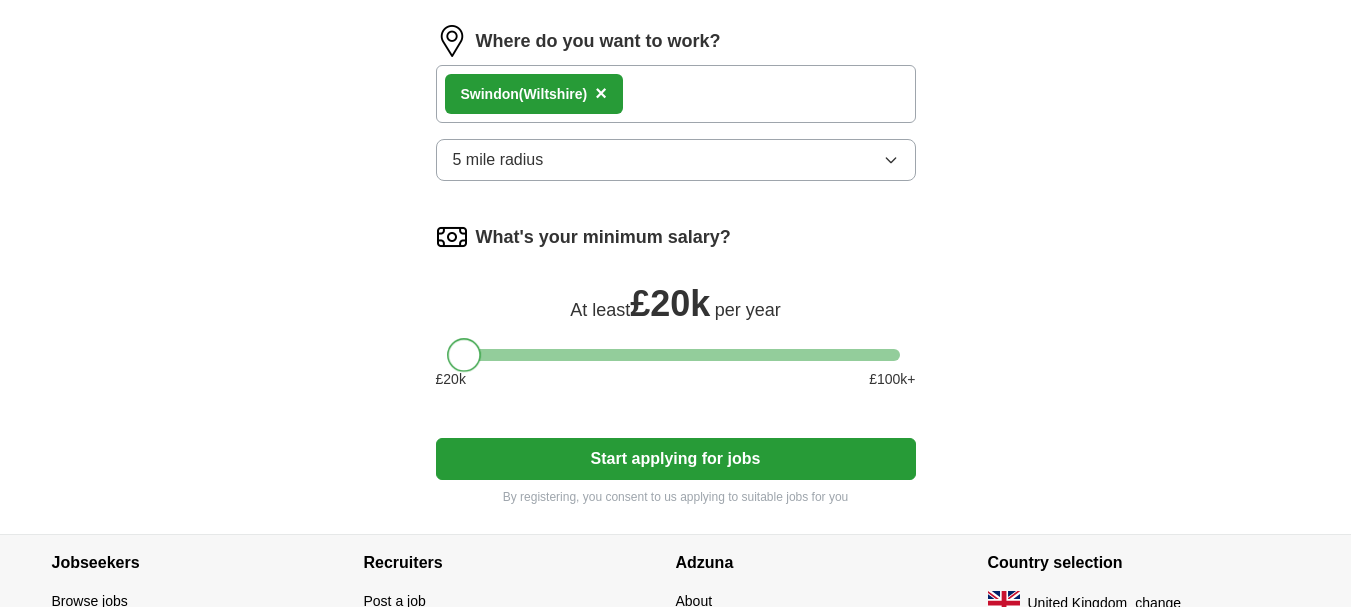 drag, startPoint x: 485, startPoint y: 353, endPoint x: 435, endPoint y: 353, distance: 50 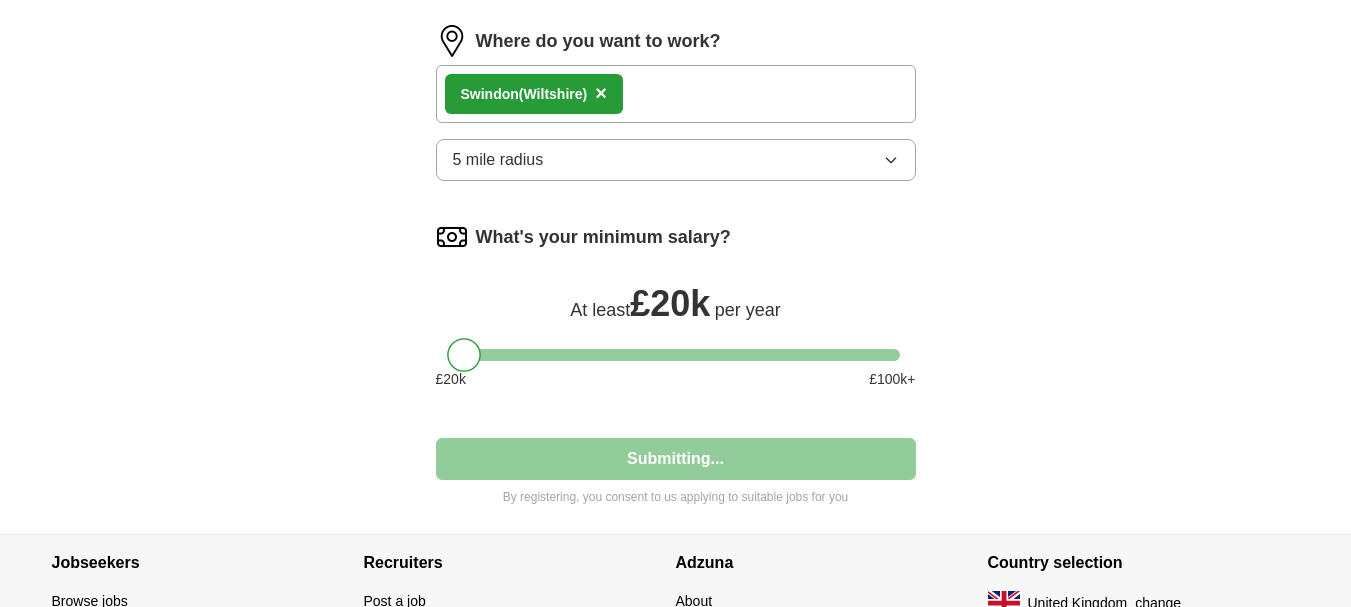 select on "**" 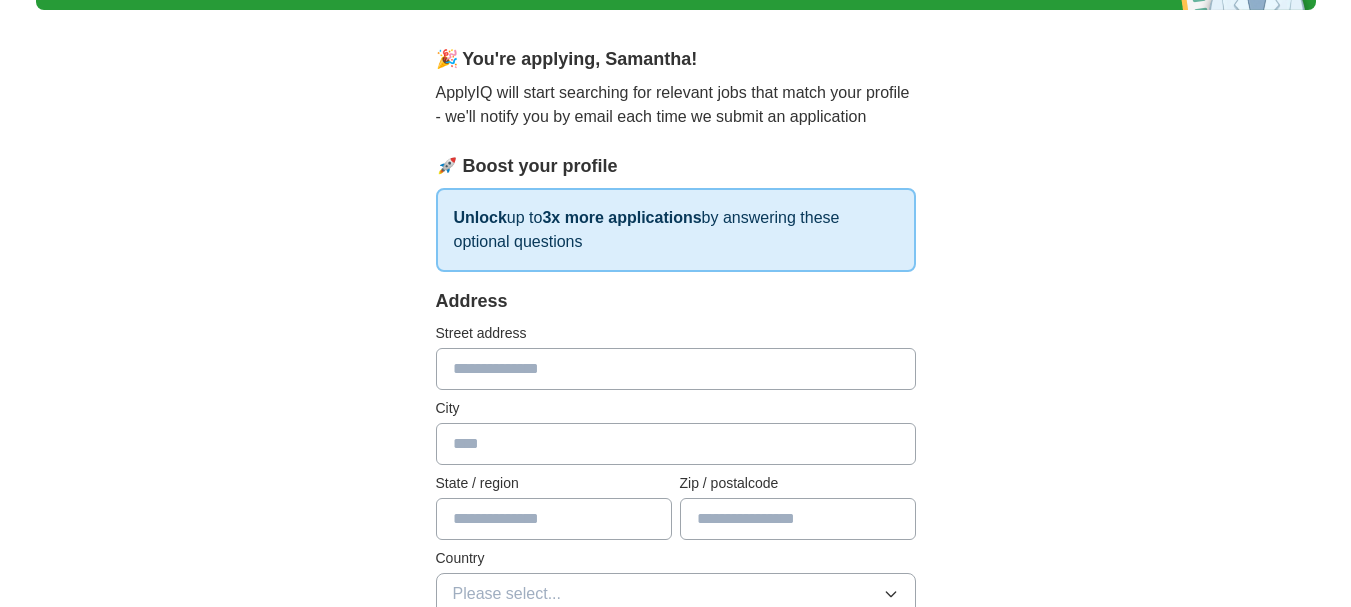 scroll, scrollTop: 300, scrollLeft: 0, axis: vertical 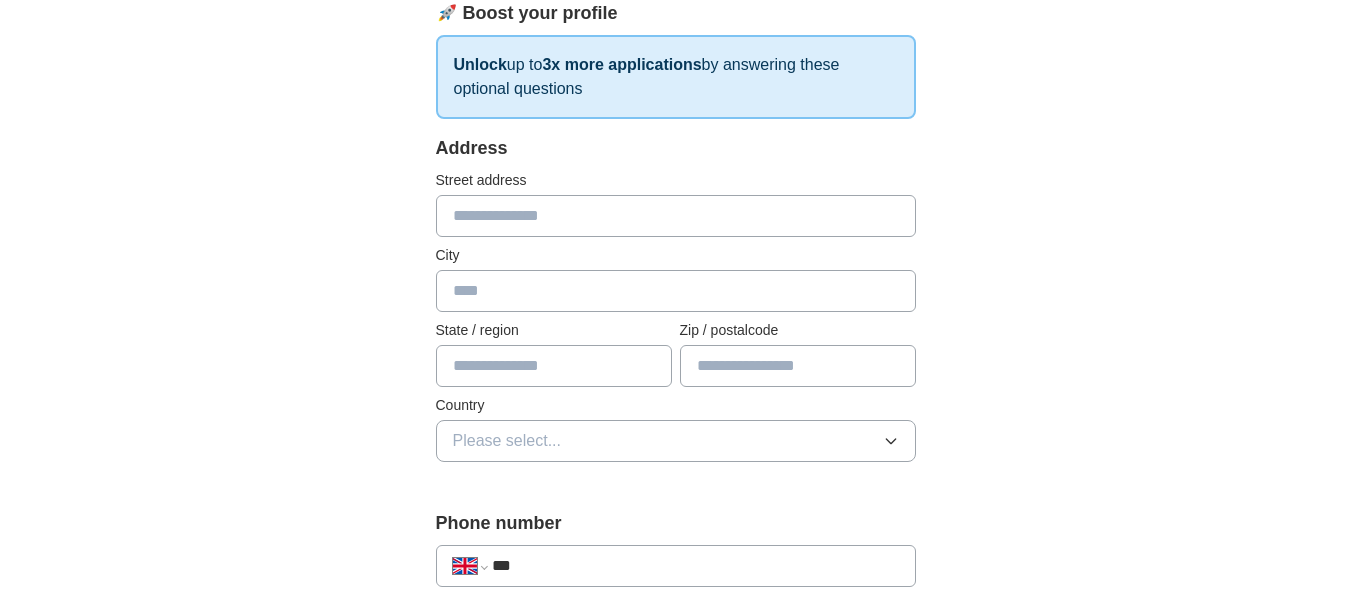 click at bounding box center [676, 216] 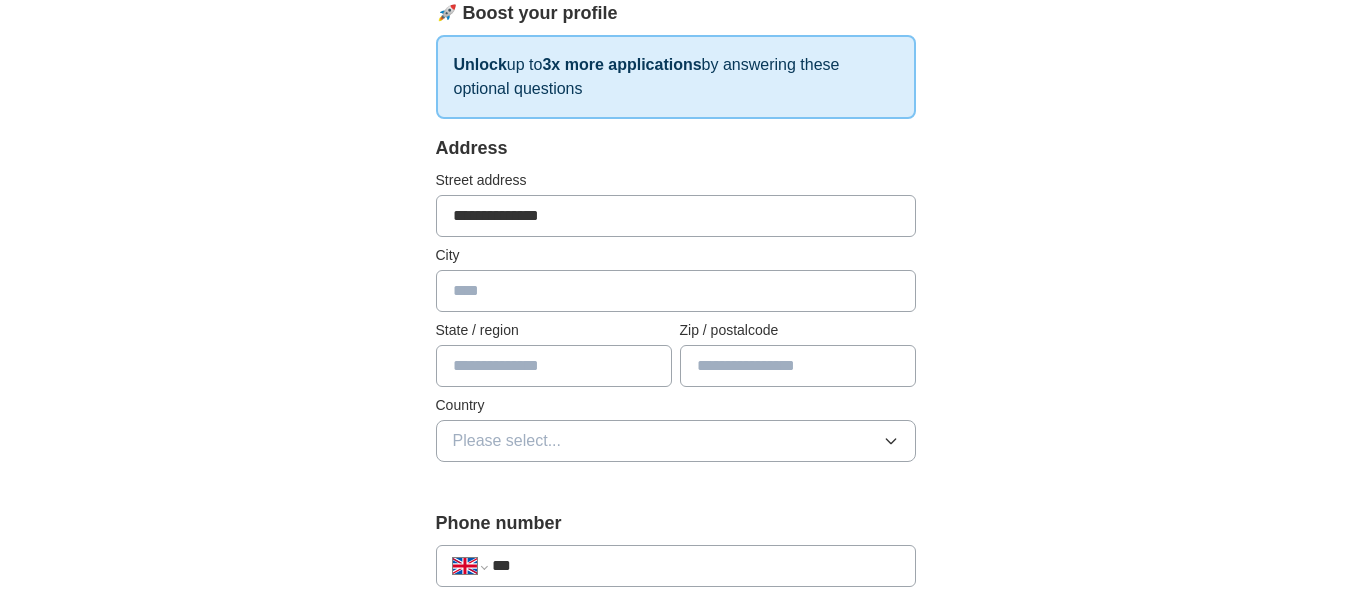 type on "*******" 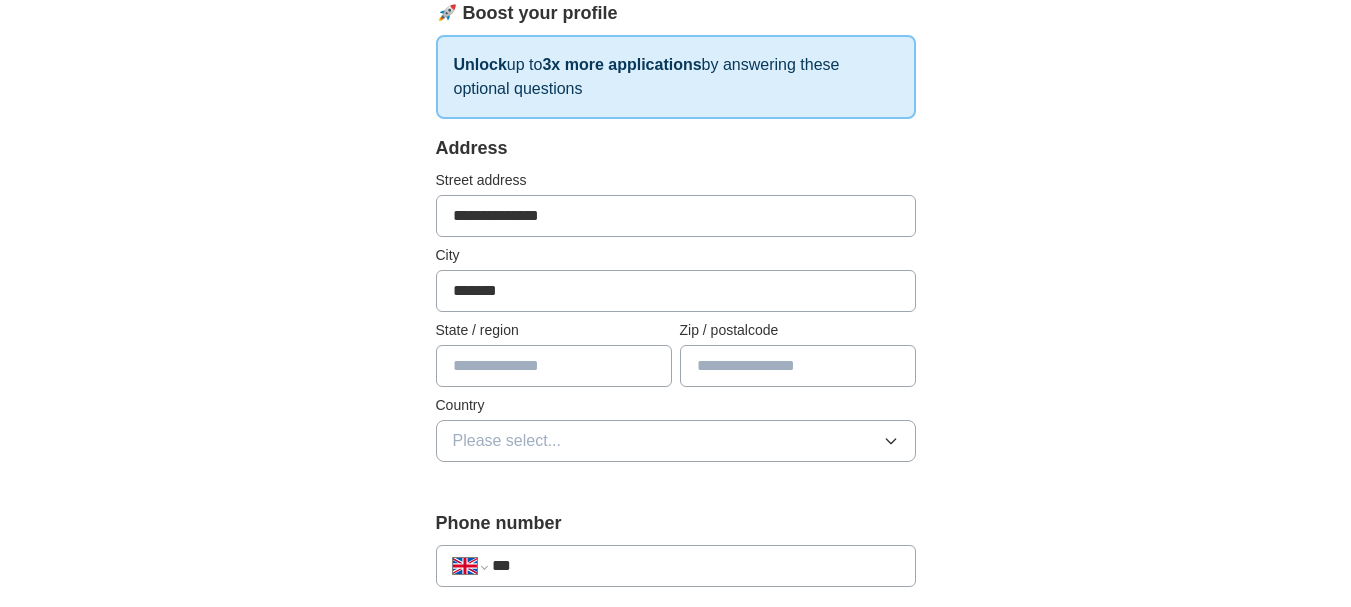 type on "*********" 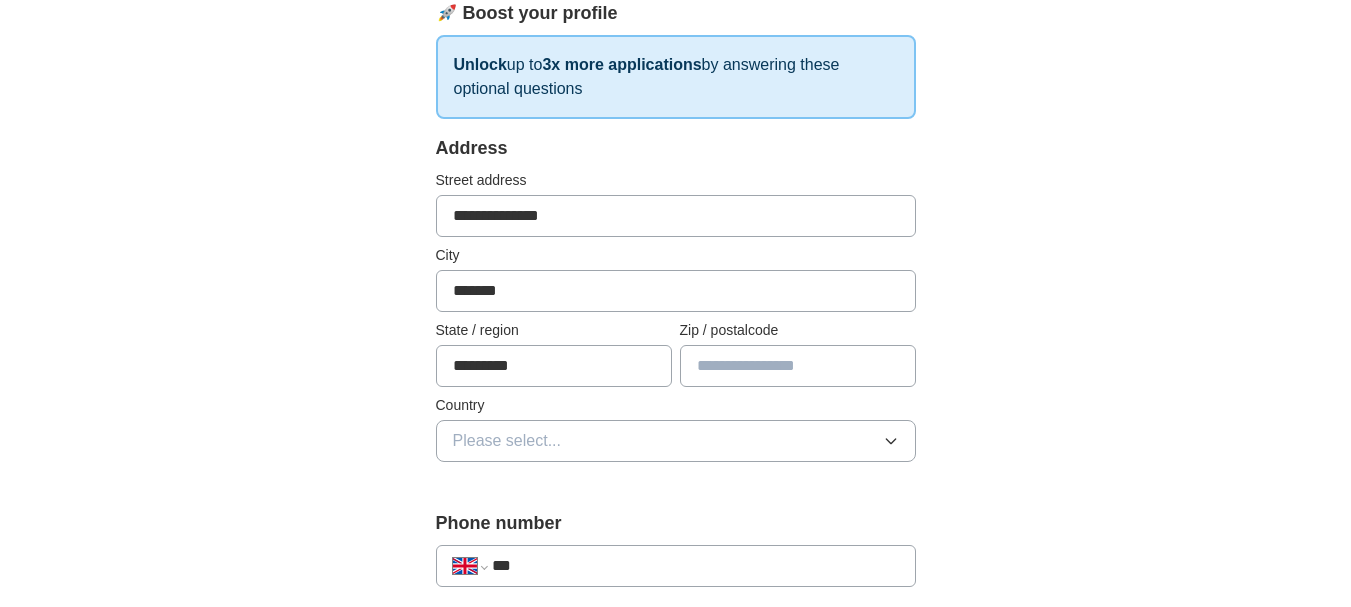 type on "*******" 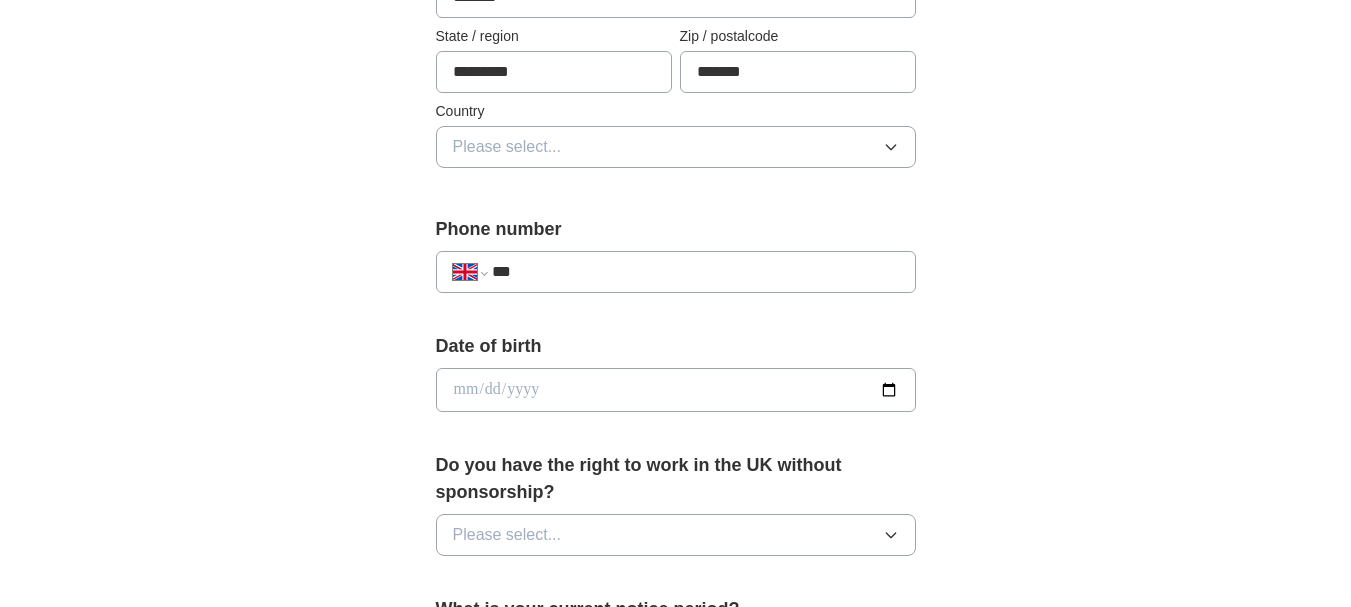 scroll, scrollTop: 600, scrollLeft: 0, axis: vertical 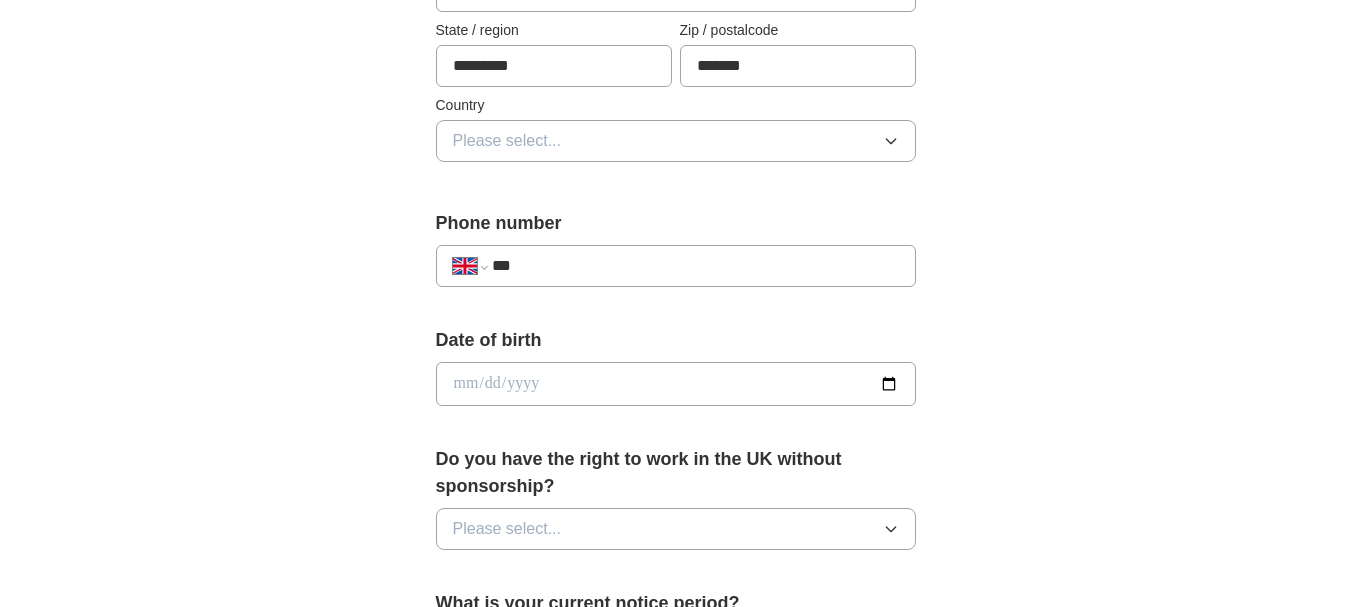 click on "***" at bounding box center [695, 266] 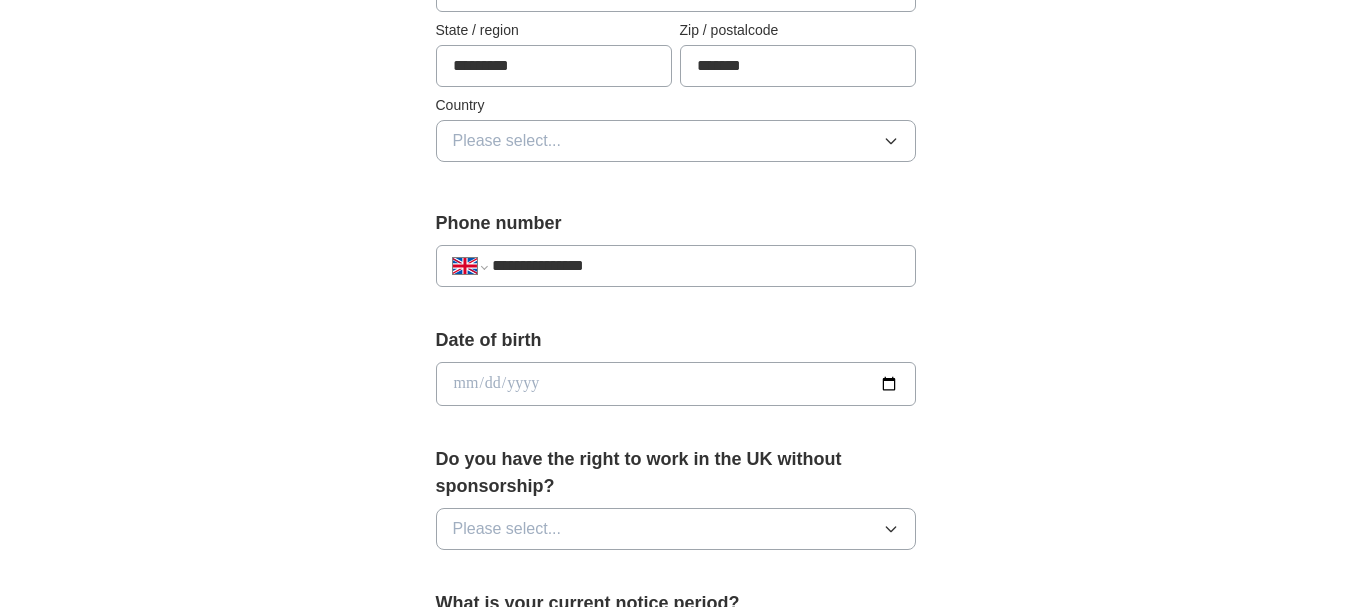 scroll, scrollTop: 800, scrollLeft: 0, axis: vertical 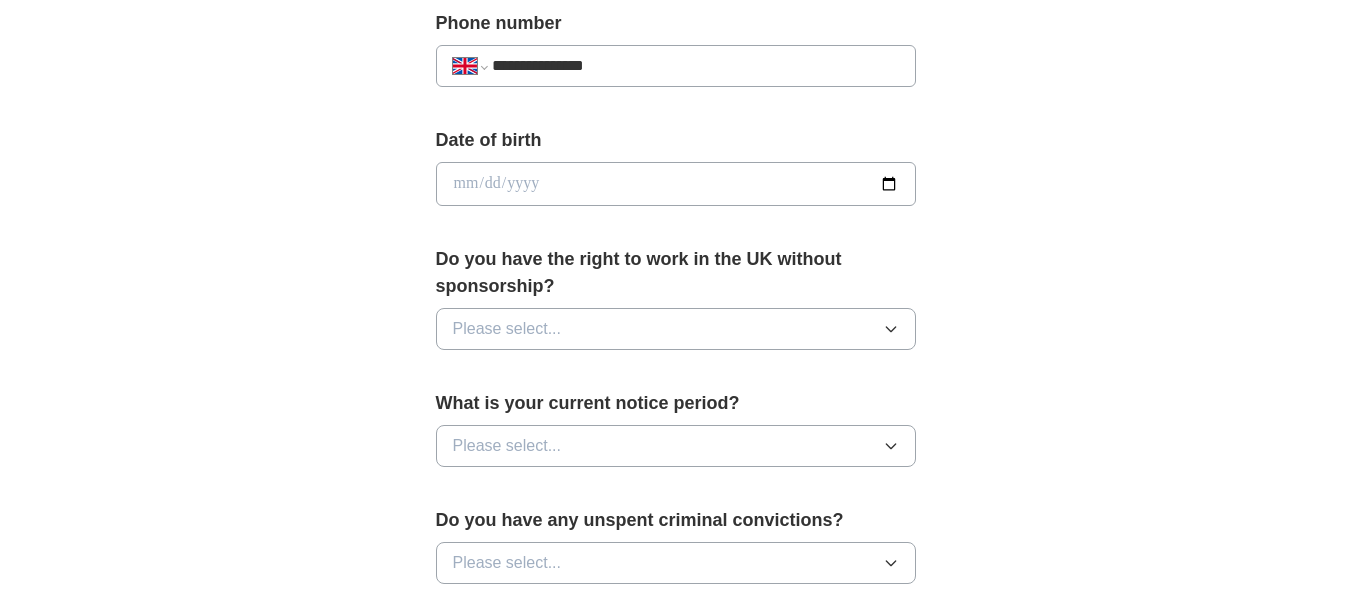 click at bounding box center [676, 184] 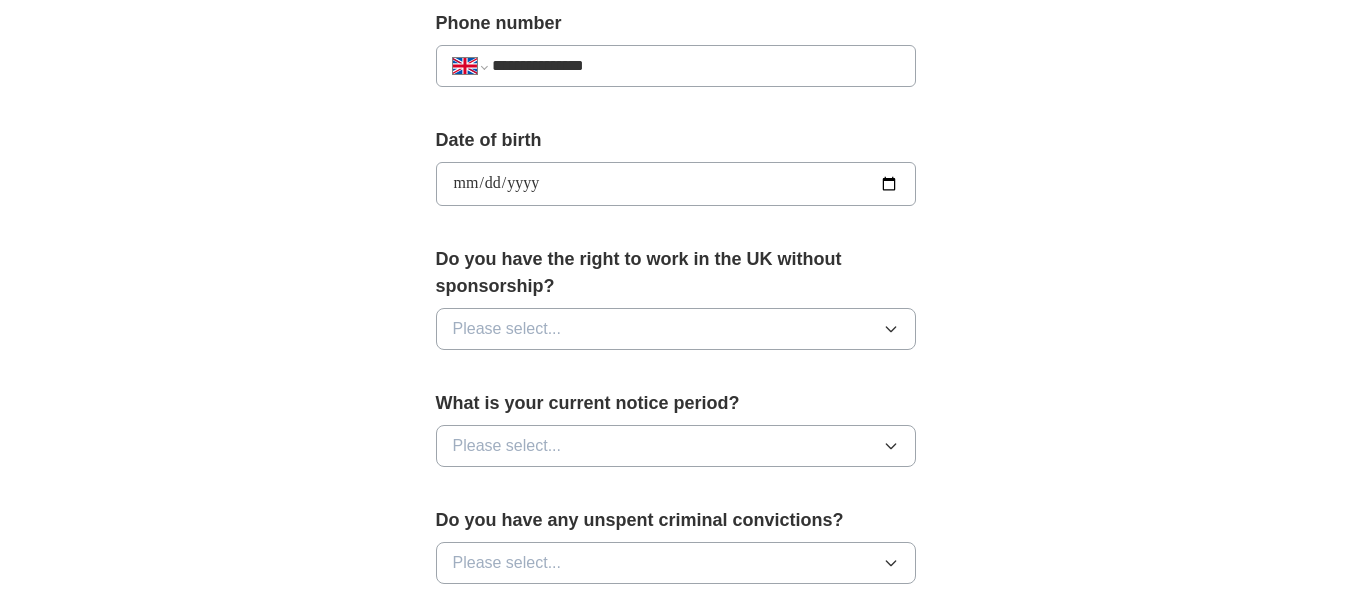 type on "**********" 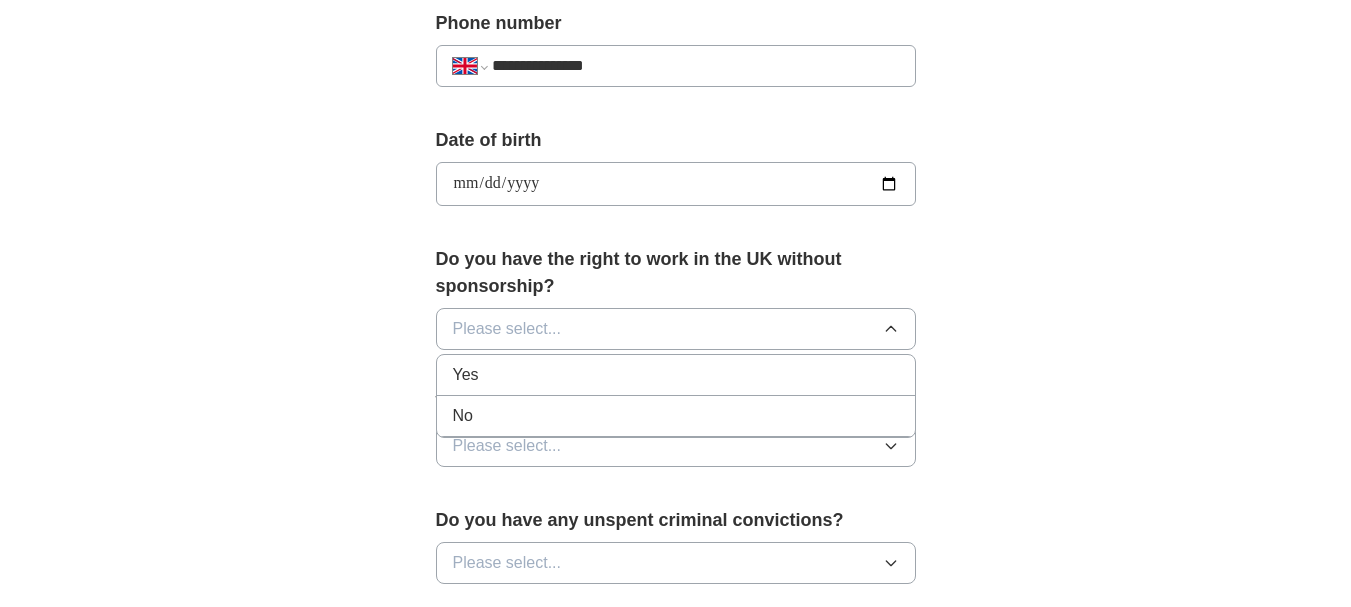 click on "Yes" at bounding box center (676, 375) 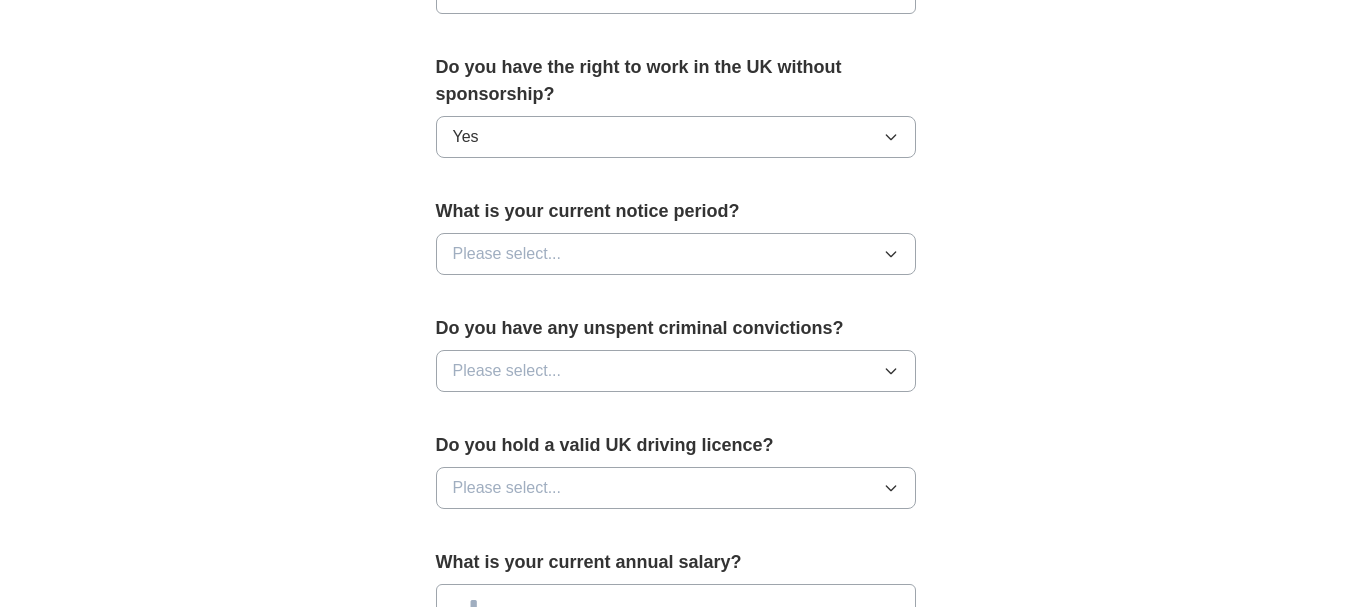 scroll, scrollTop: 1000, scrollLeft: 0, axis: vertical 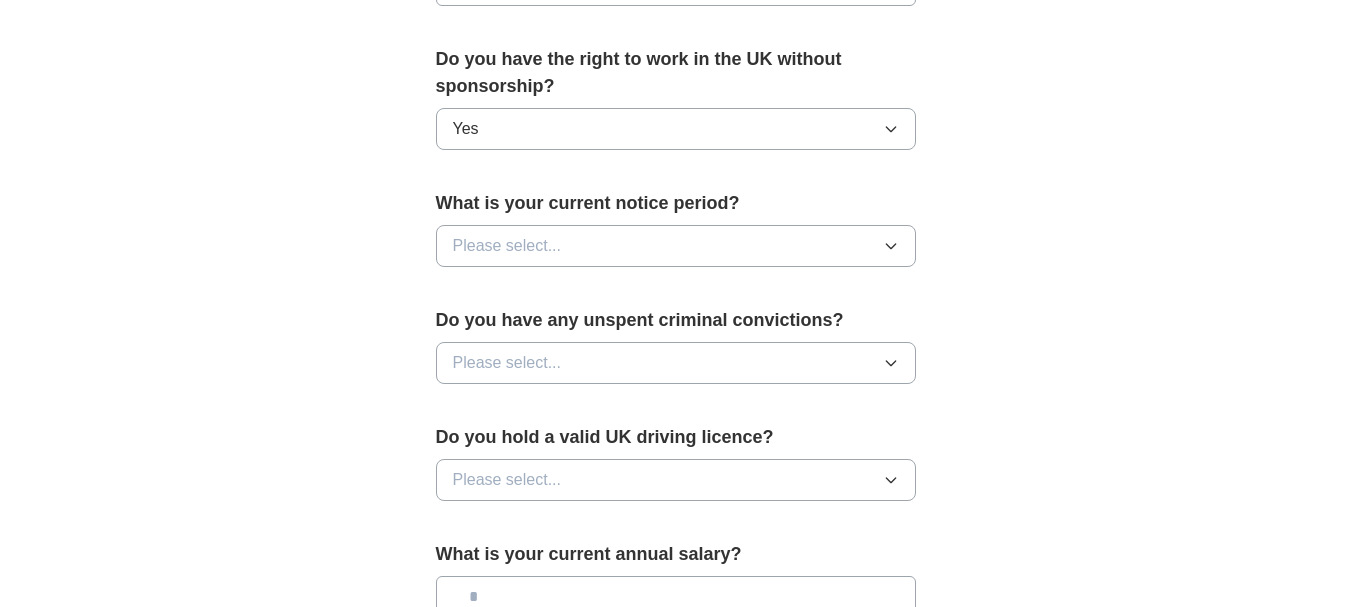 click on "Please select..." at bounding box center (507, 246) 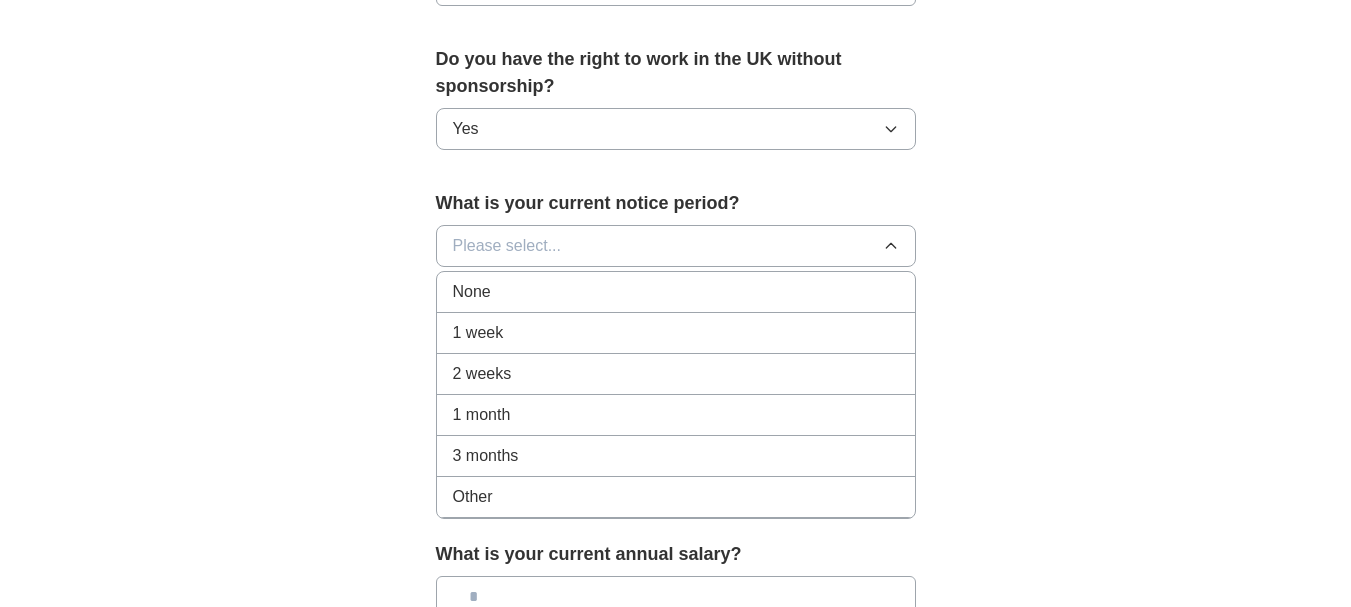 click on "None" at bounding box center (676, 292) 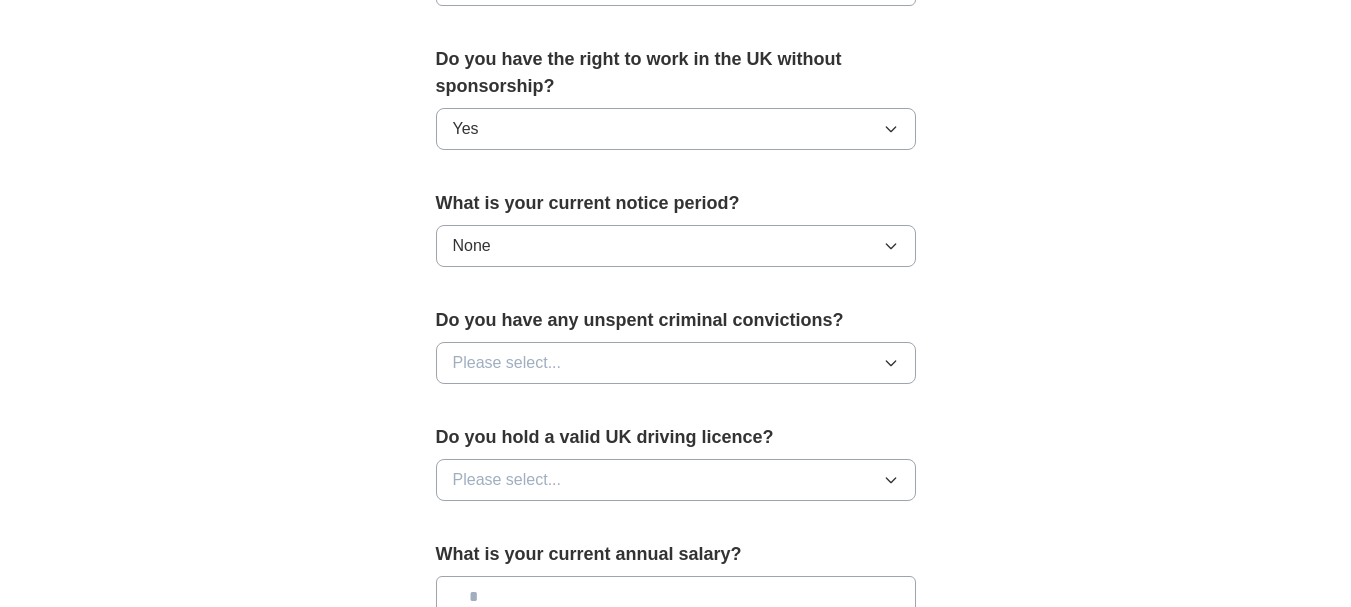 click on "Please select..." at bounding box center [507, 363] 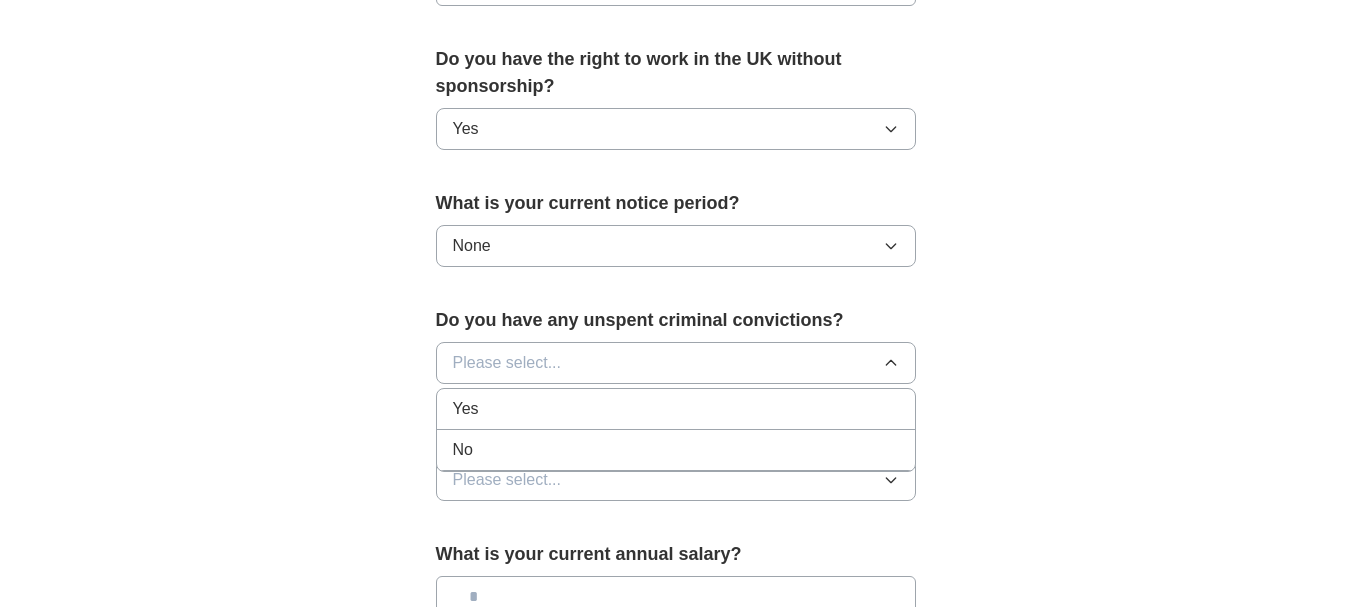 click on "No" at bounding box center (463, 450) 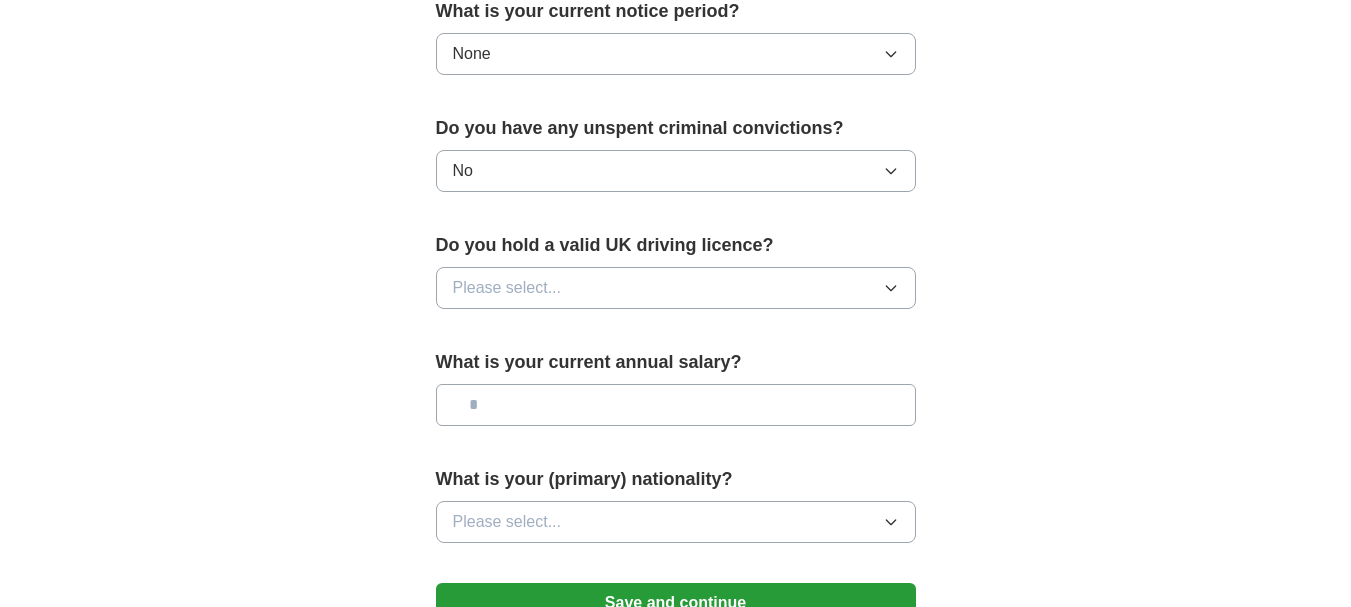 scroll, scrollTop: 1200, scrollLeft: 0, axis: vertical 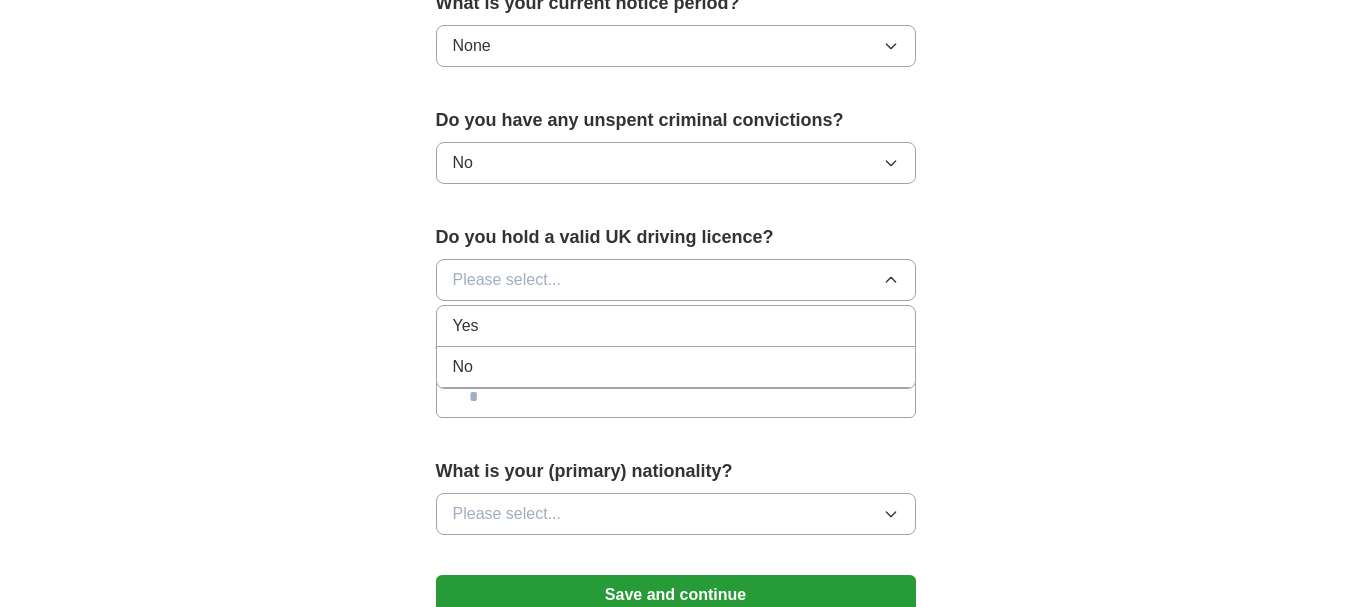 click on "No" at bounding box center [676, 367] 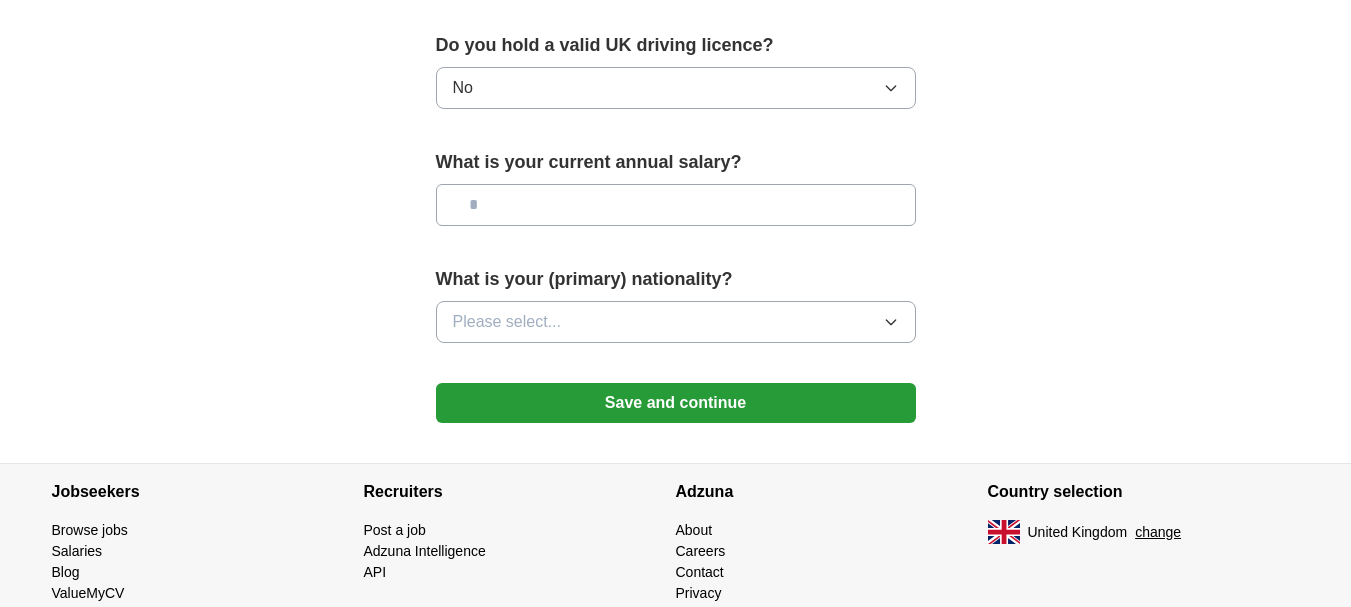 scroll, scrollTop: 1400, scrollLeft: 0, axis: vertical 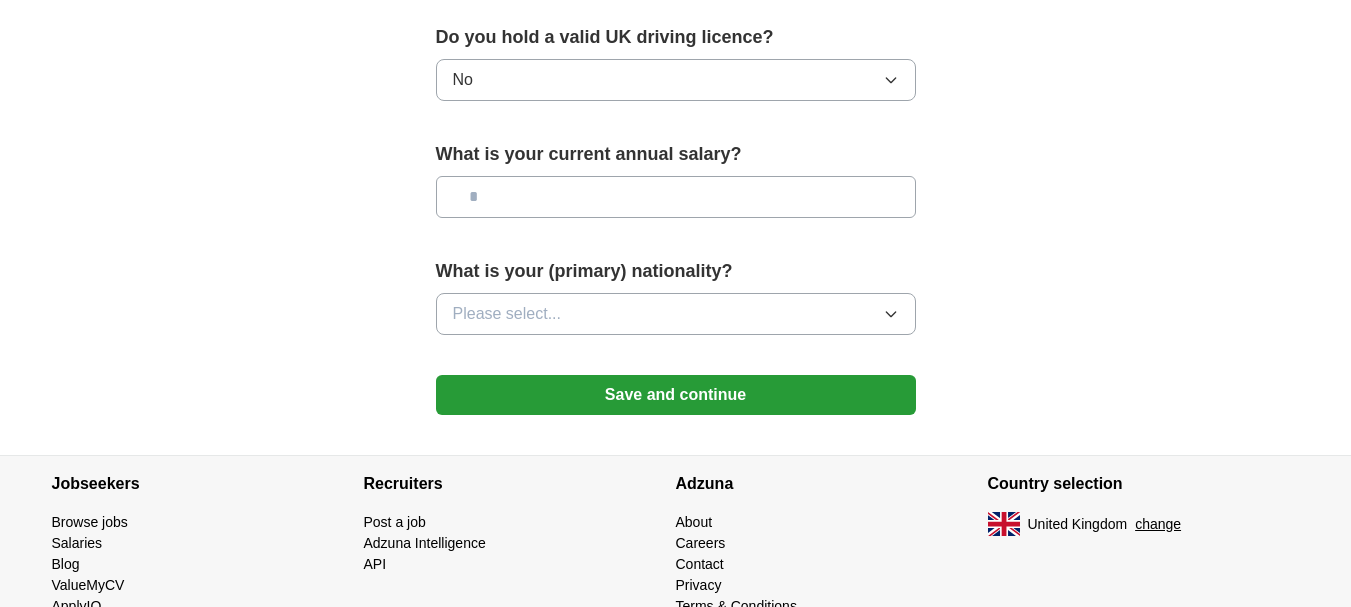 click at bounding box center [676, 197] 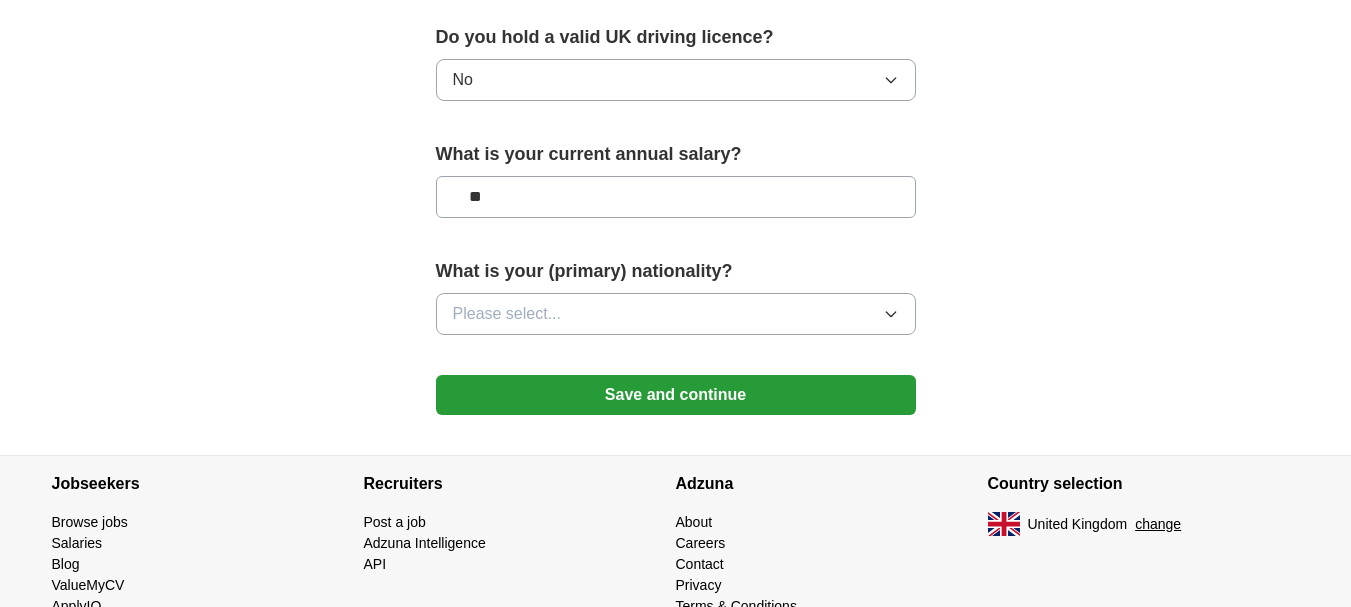 click on "Please select..." at bounding box center (507, 314) 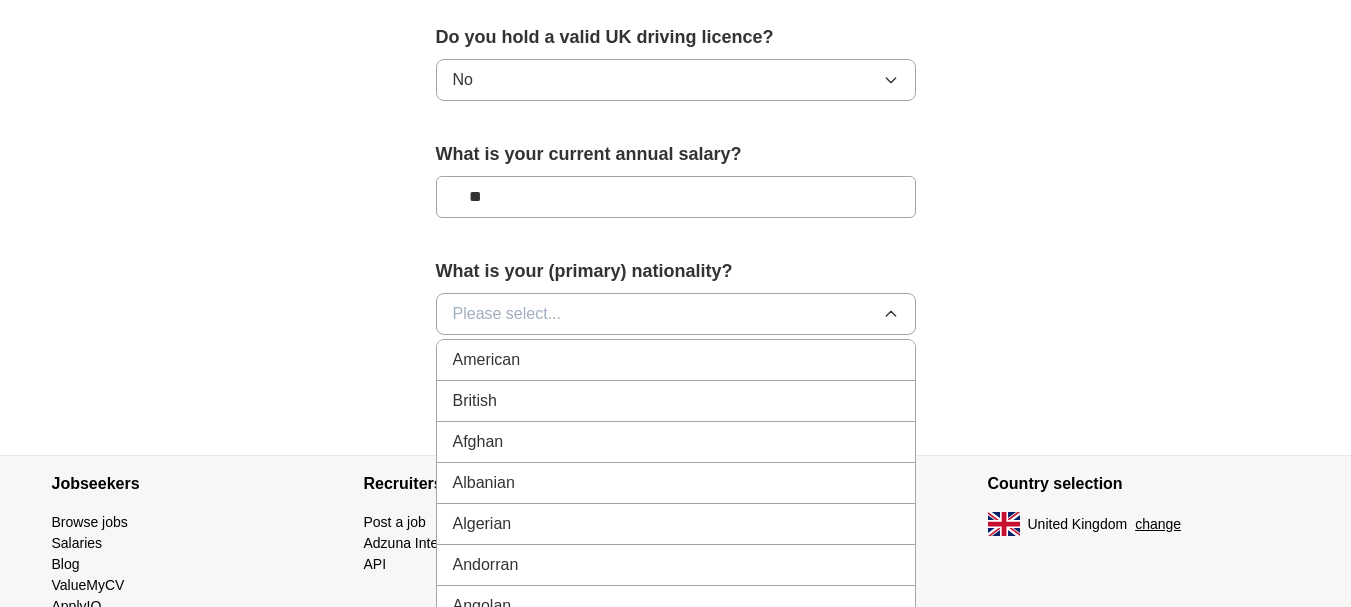 click on "British" at bounding box center [676, 401] 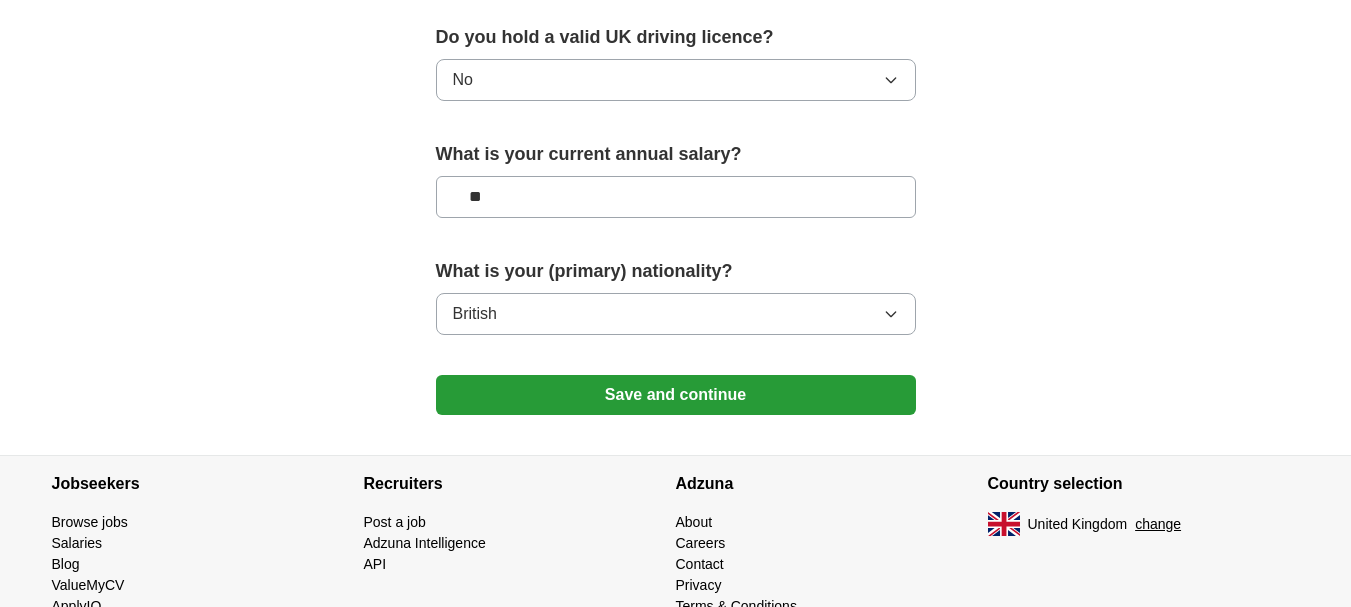 click on "Save and continue" at bounding box center [676, 395] 